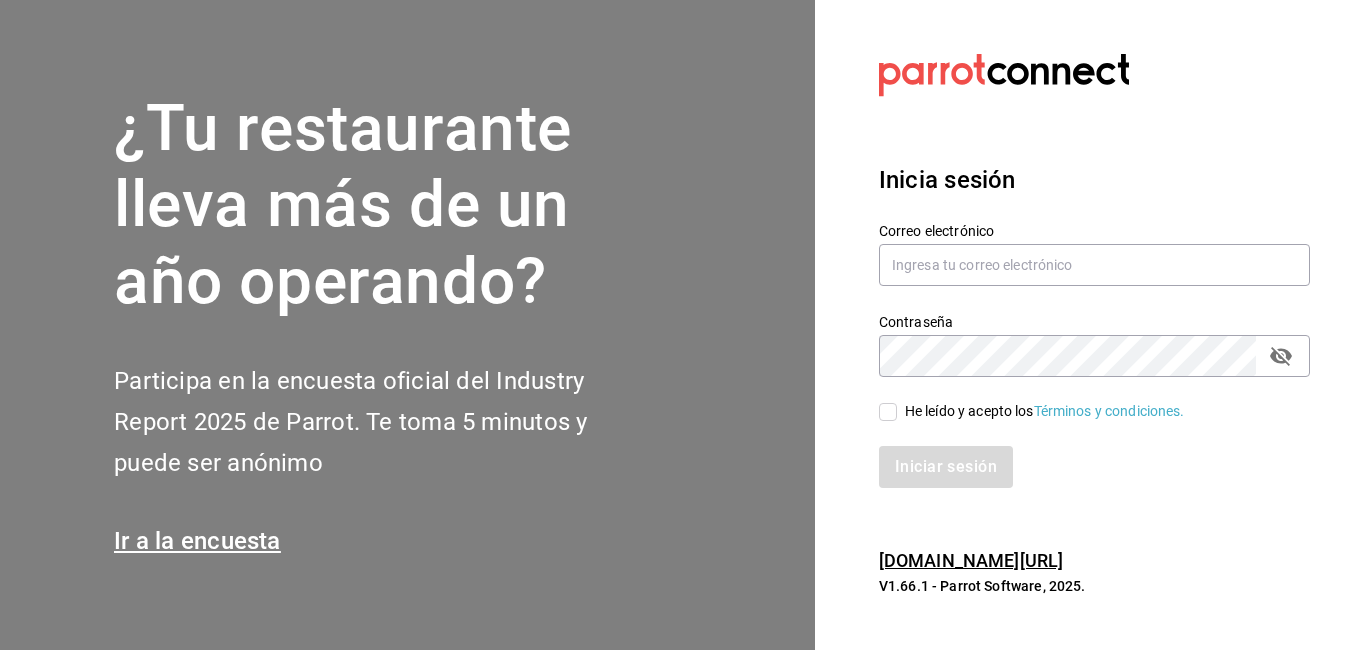 scroll, scrollTop: 0, scrollLeft: 0, axis: both 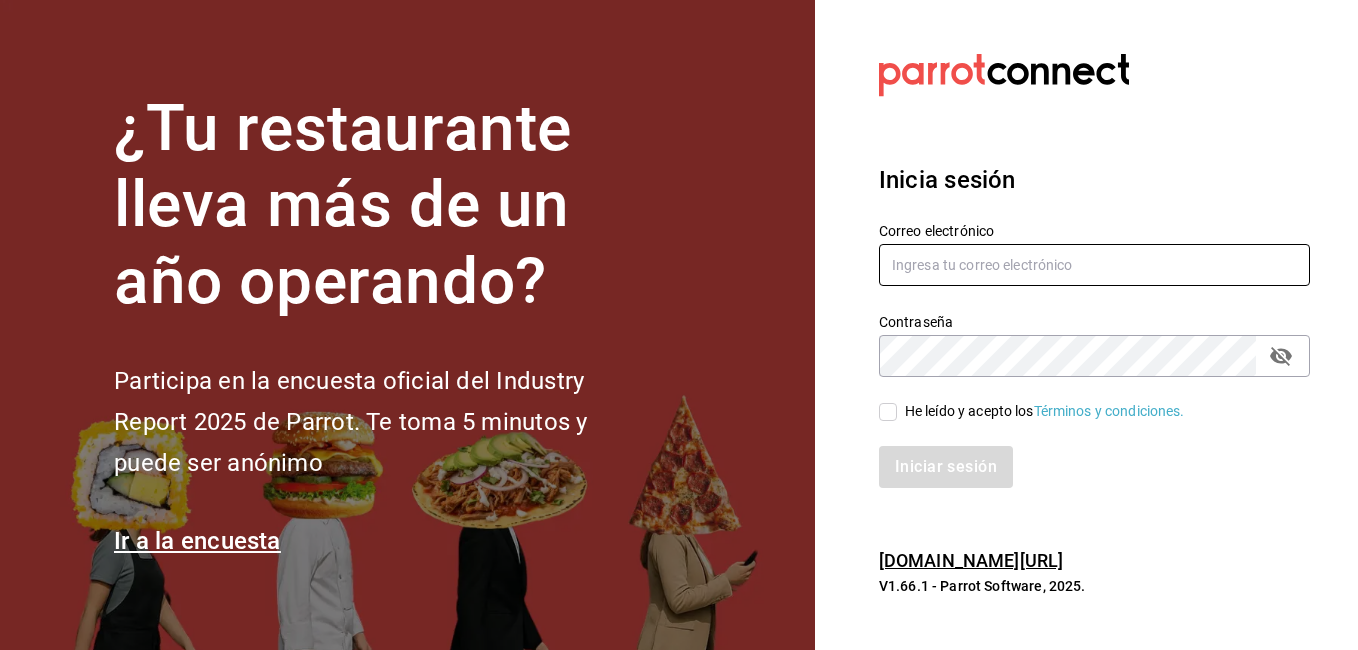 click at bounding box center (1094, 265) 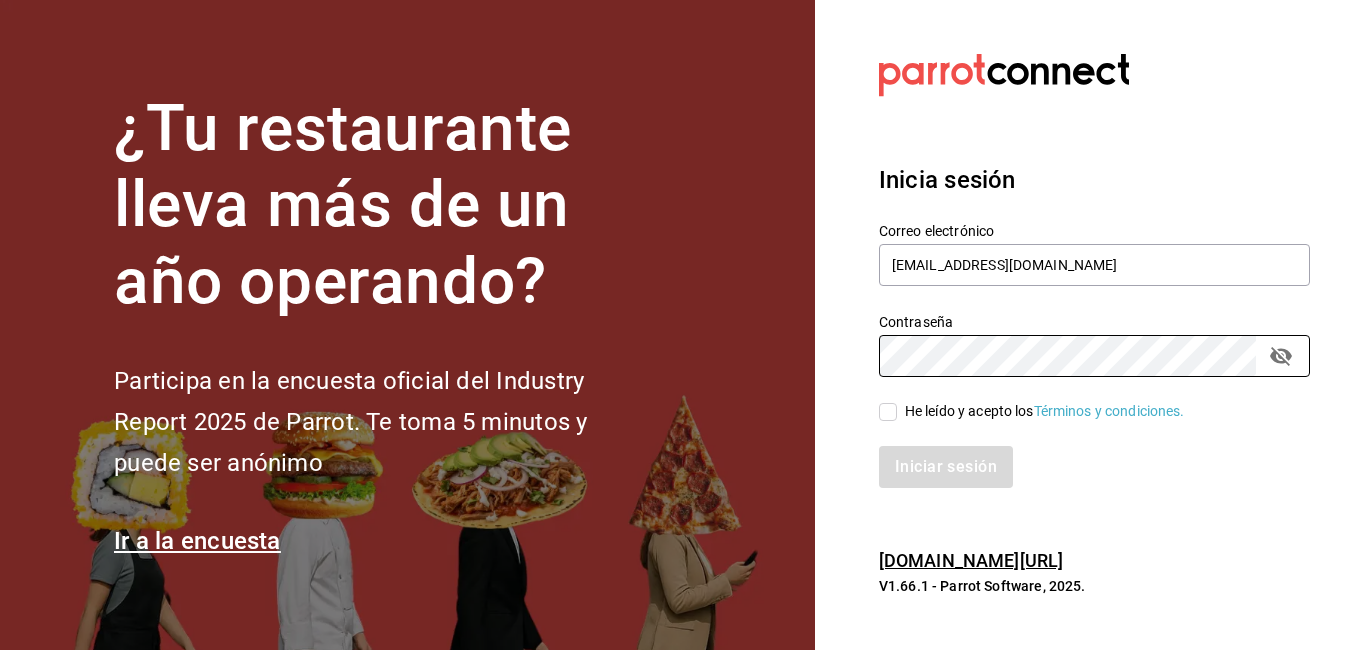 click on "He leído y acepto los  Términos y condiciones." at bounding box center [1032, 411] 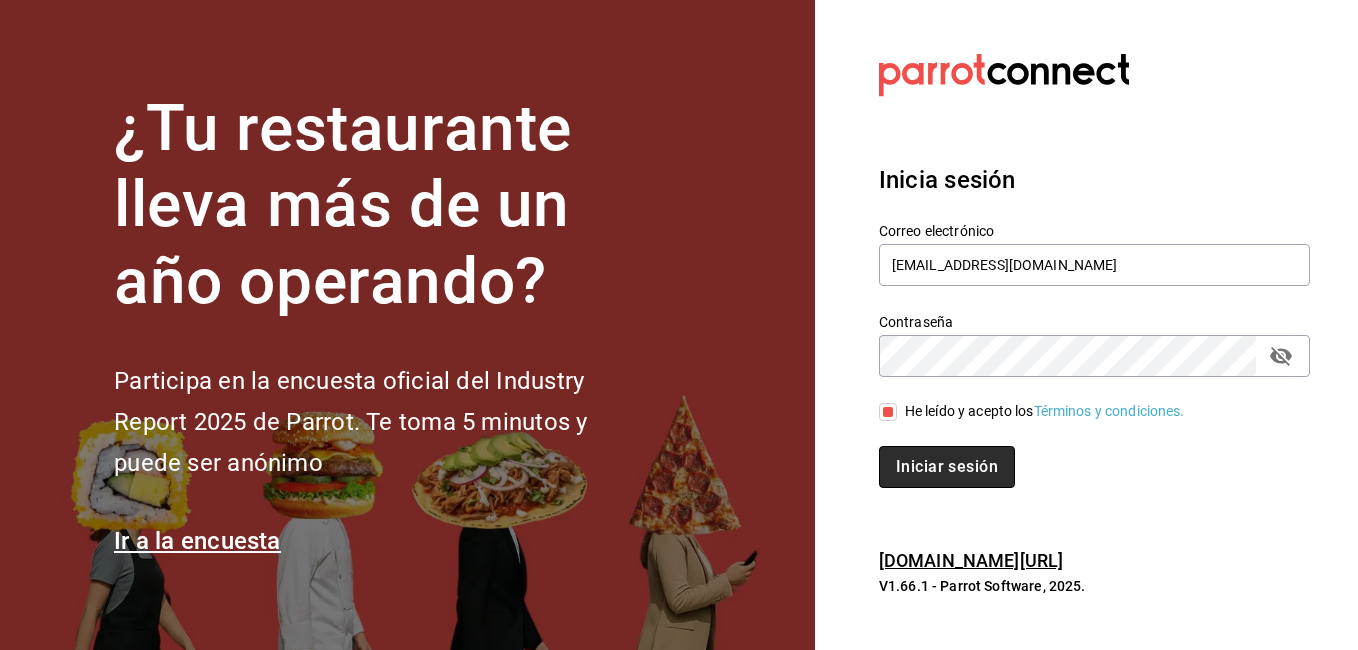 click on "Iniciar sesión" at bounding box center (947, 467) 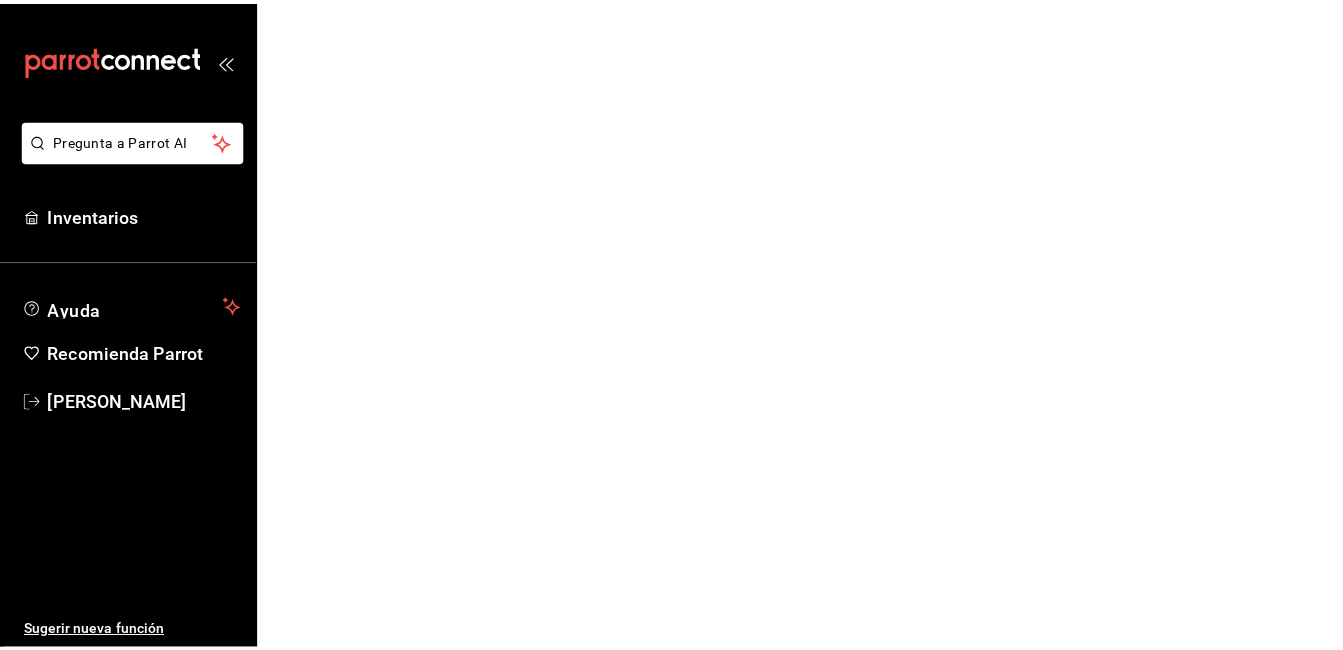 scroll, scrollTop: 0, scrollLeft: 0, axis: both 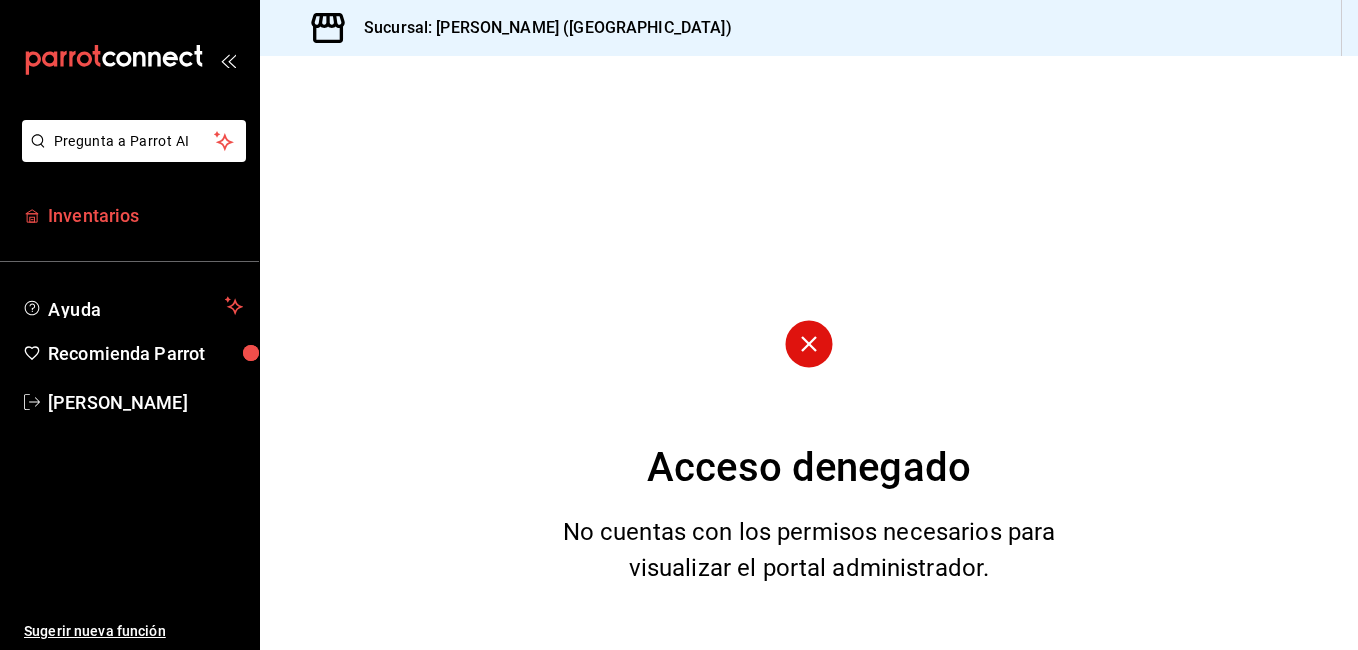 click on "Inventarios" at bounding box center (145, 215) 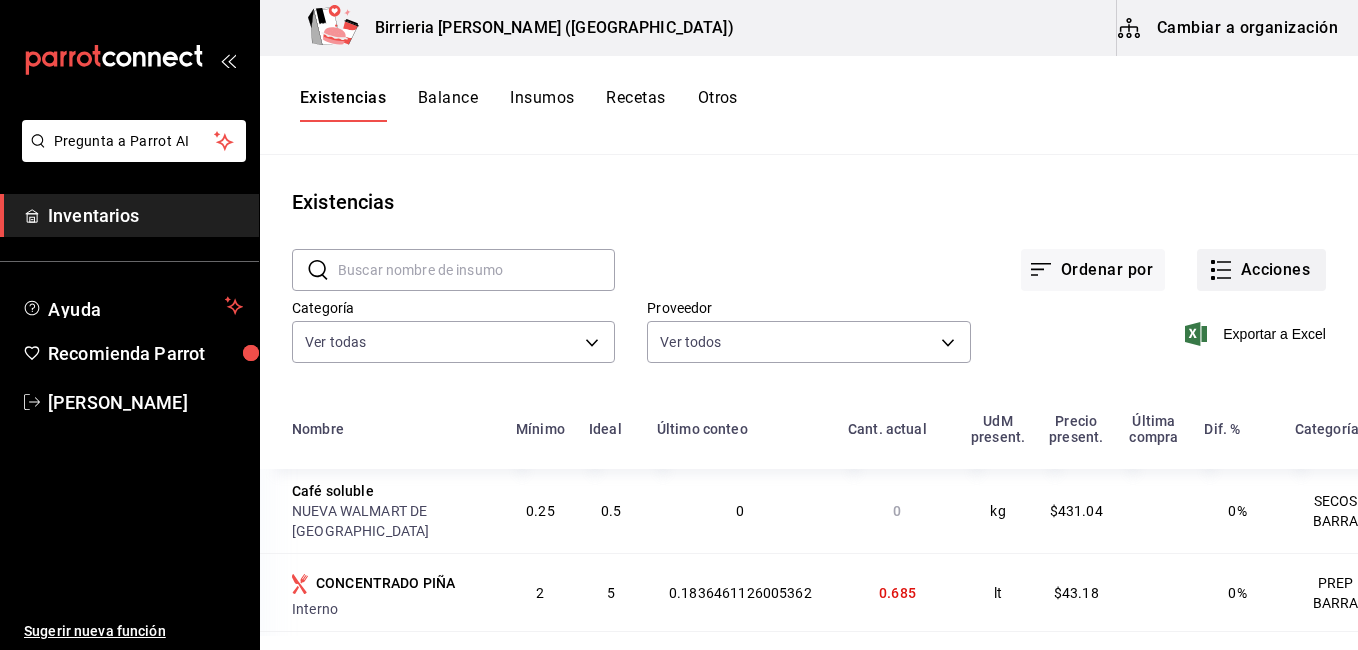 click on "Acciones" at bounding box center (1261, 270) 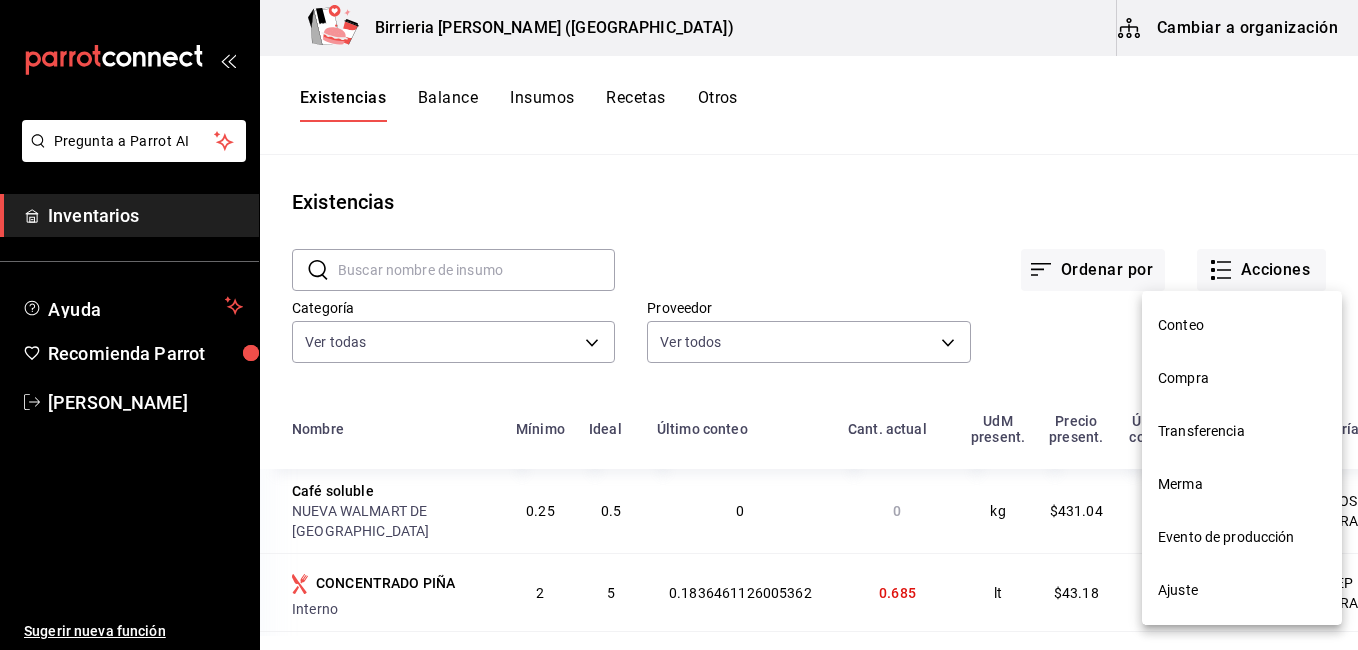 click on "Compra" at bounding box center [1242, 378] 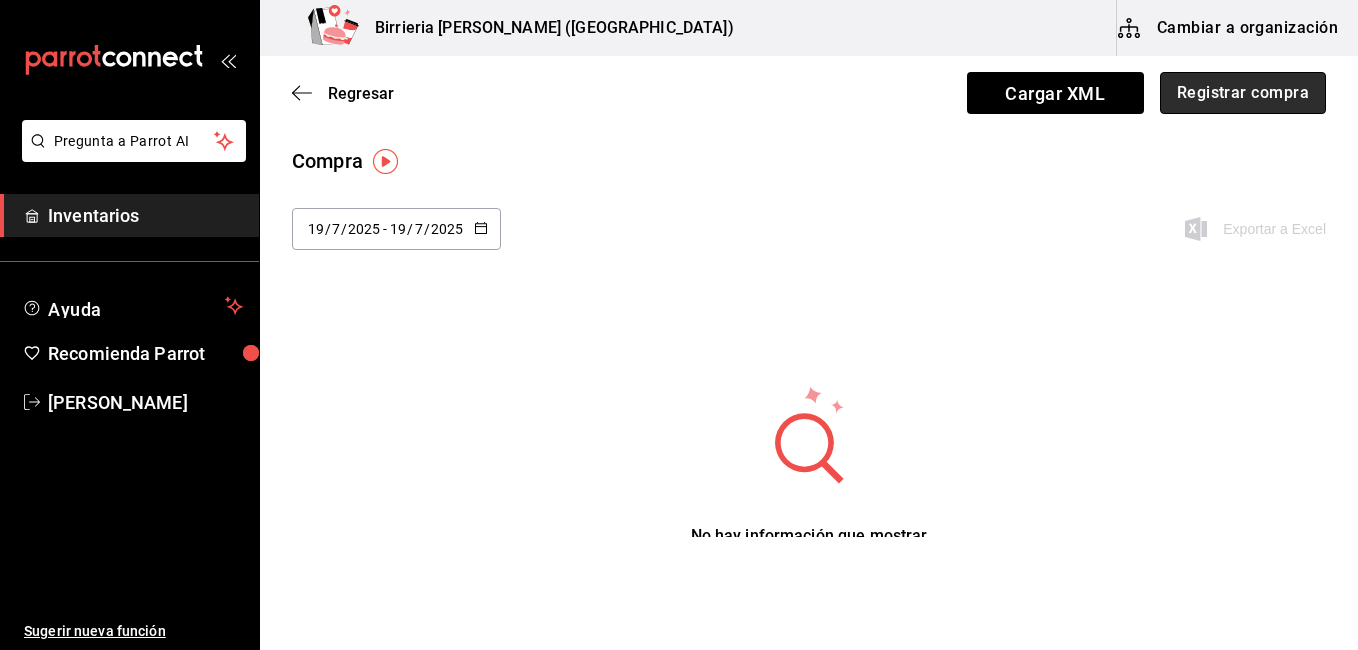click on "Registrar compra" at bounding box center (1243, 93) 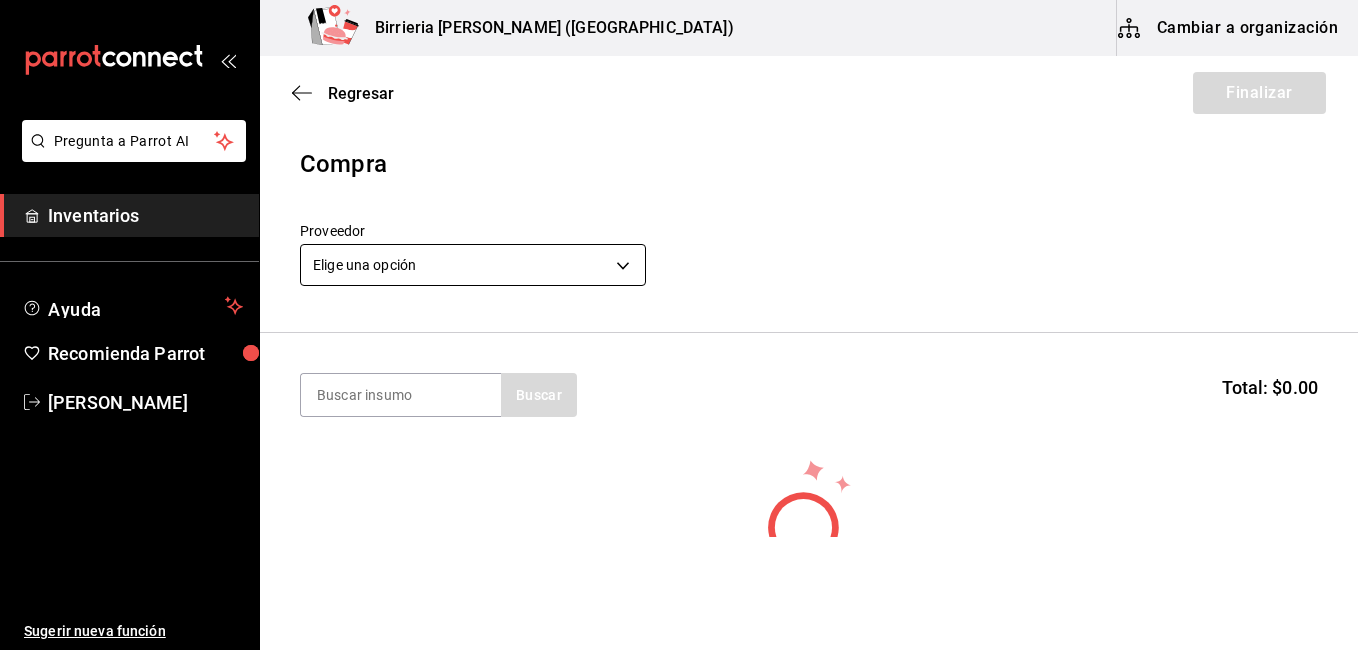 click on "Pregunta a Parrot AI Inventarios   Ayuda Recomienda Parrot   [PERSON_NAME]   Sugerir nueva función   Birrieria [PERSON_NAME] ([GEOGRAPHIC_DATA]) Cambiar a organización Regresar Finalizar Compra Proveedor Elige una opción default Buscar Total: $0.00 No hay insumos a mostrar. Busca un insumo para agregarlo a la lista GANA 1 MES GRATIS EN TU SUSCRIPCIÓN AQUÍ ¿Recuerdas cómo empezó tu restaurante?
[DATE] puedes ayudar a un colega a tener el mismo cambio que tú viviste.
Recomienda Parrot directamente desde tu Portal Administrador.
Es fácil y rápido.
🎁 Por cada restaurante que se una, ganas 1 mes gratis. Ver video tutorial Ir a video Pregunta a Parrot AI Inventarios   Ayuda Recomienda Parrot   [PERSON_NAME]   Sugerir nueva función   Editar Eliminar Visitar centro de ayuda [PHONE_NUMBER] [EMAIL_ADDRESS][DOMAIN_NAME] Visitar centro de ayuda [PHONE_NUMBER] [EMAIL_ADDRESS][DOMAIN_NAME]" at bounding box center (679, 268) 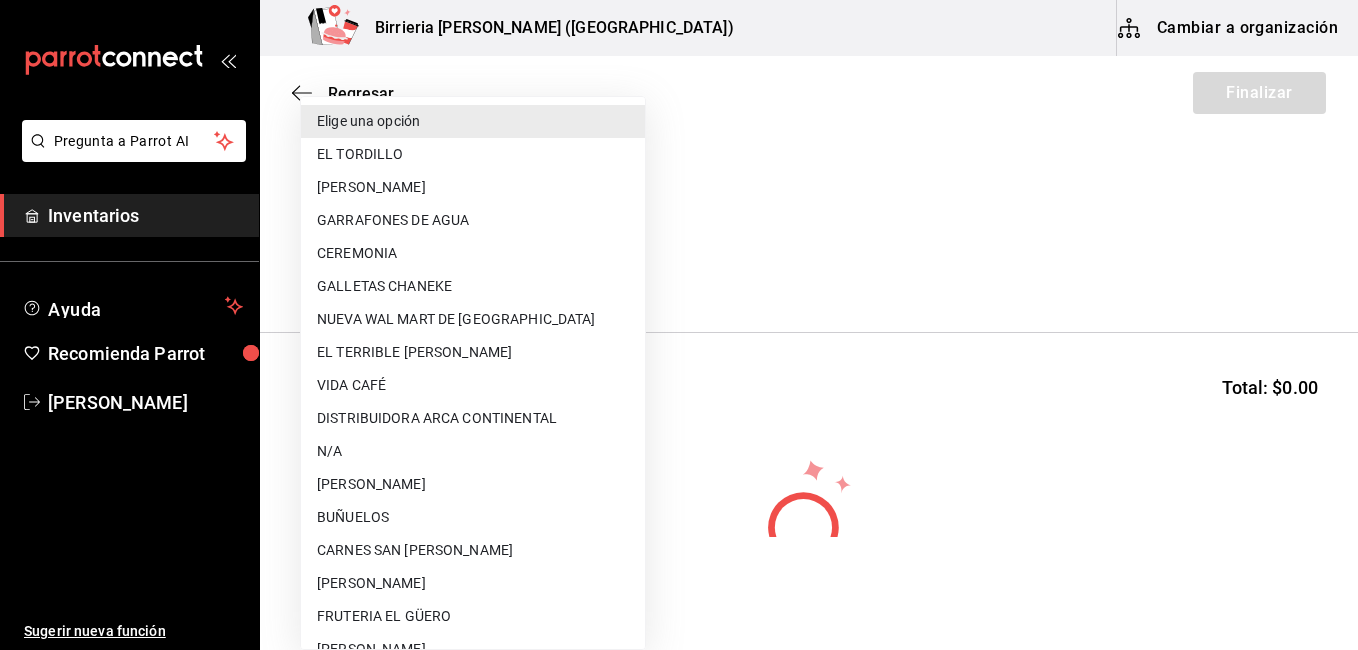 click on "EL TORDILLO" at bounding box center [473, 154] 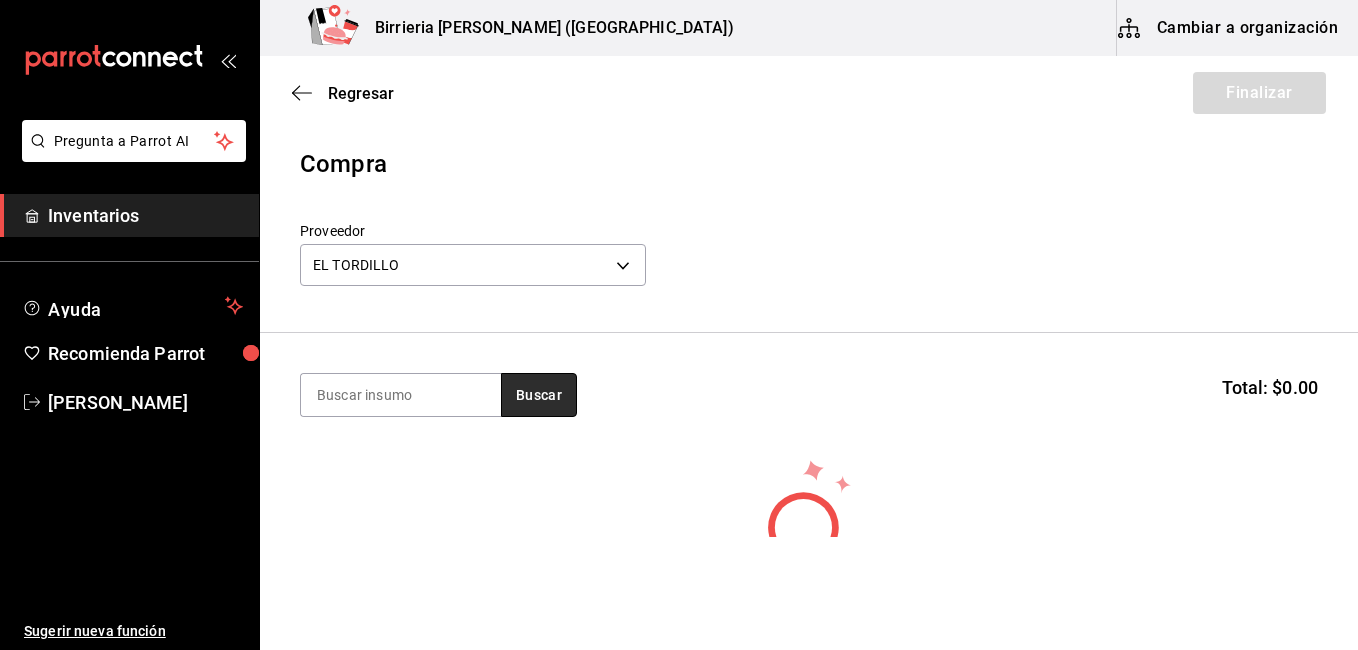 click on "Buscar" at bounding box center (539, 395) 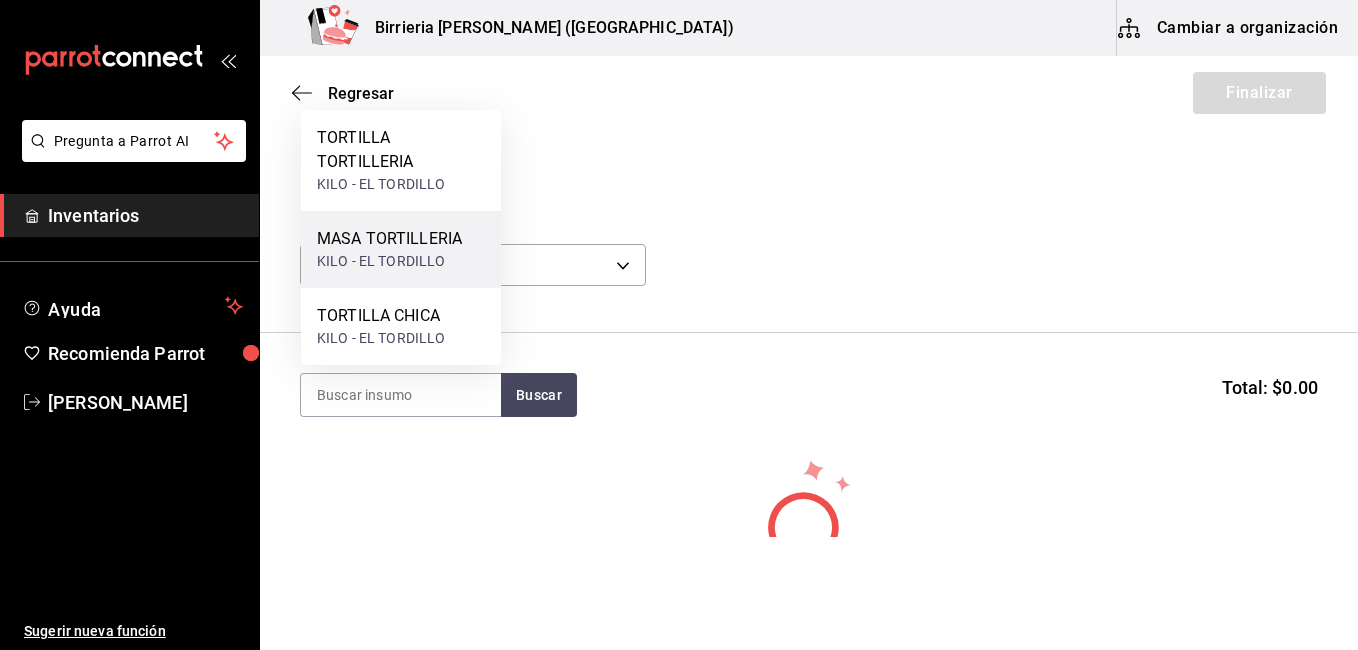 click on "KILO - EL TORDILLO" at bounding box center [389, 261] 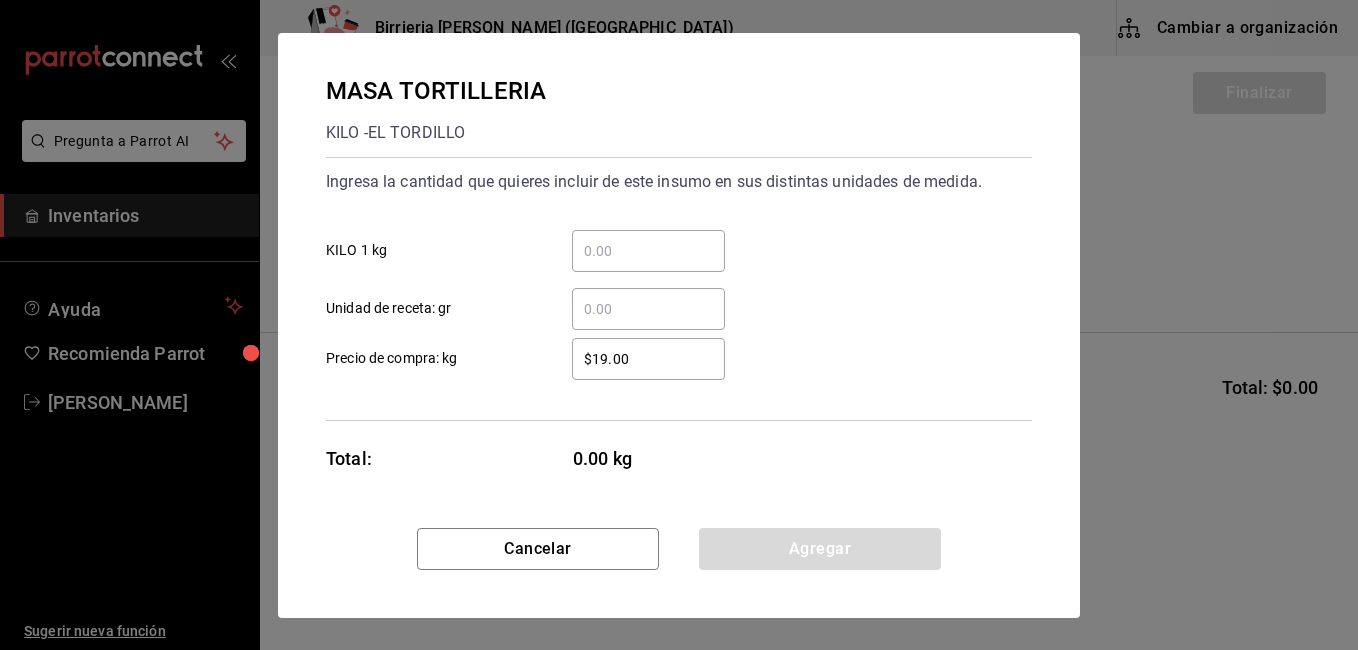 click on "​ KILO 1 kg" at bounding box center (648, 251) 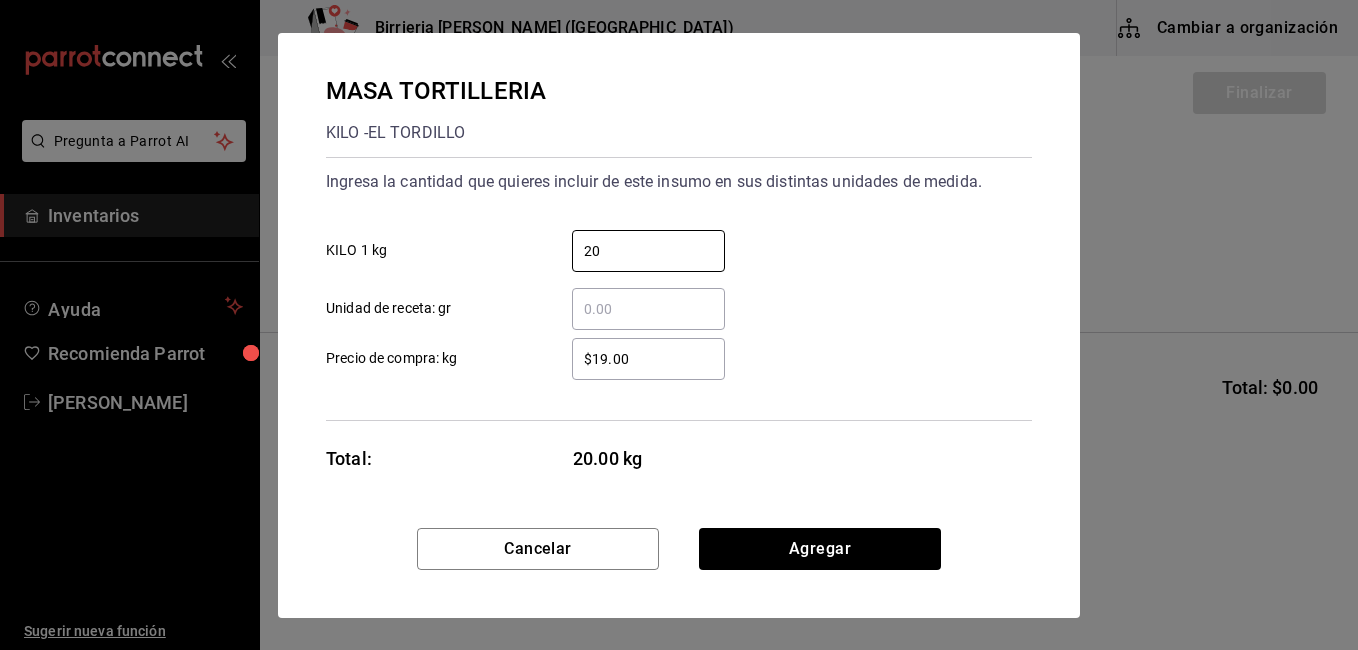 type on "20" 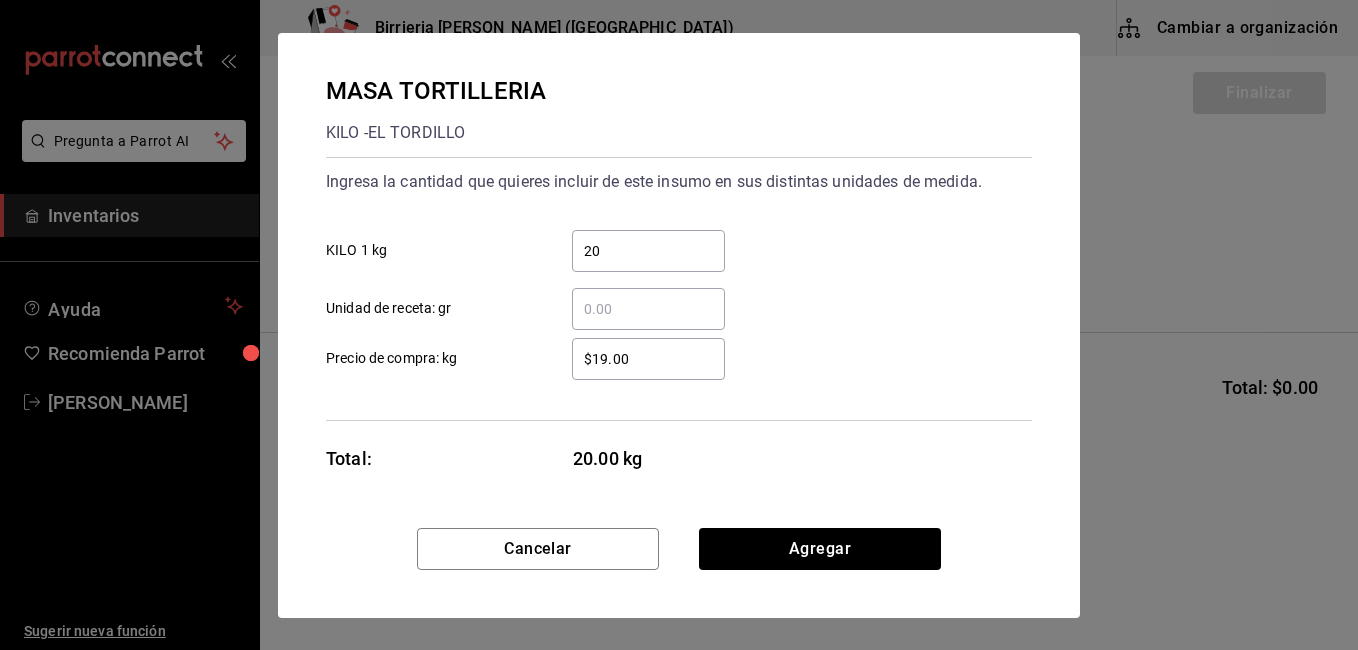 click on "$19.00" at bounding box center (648, 359) 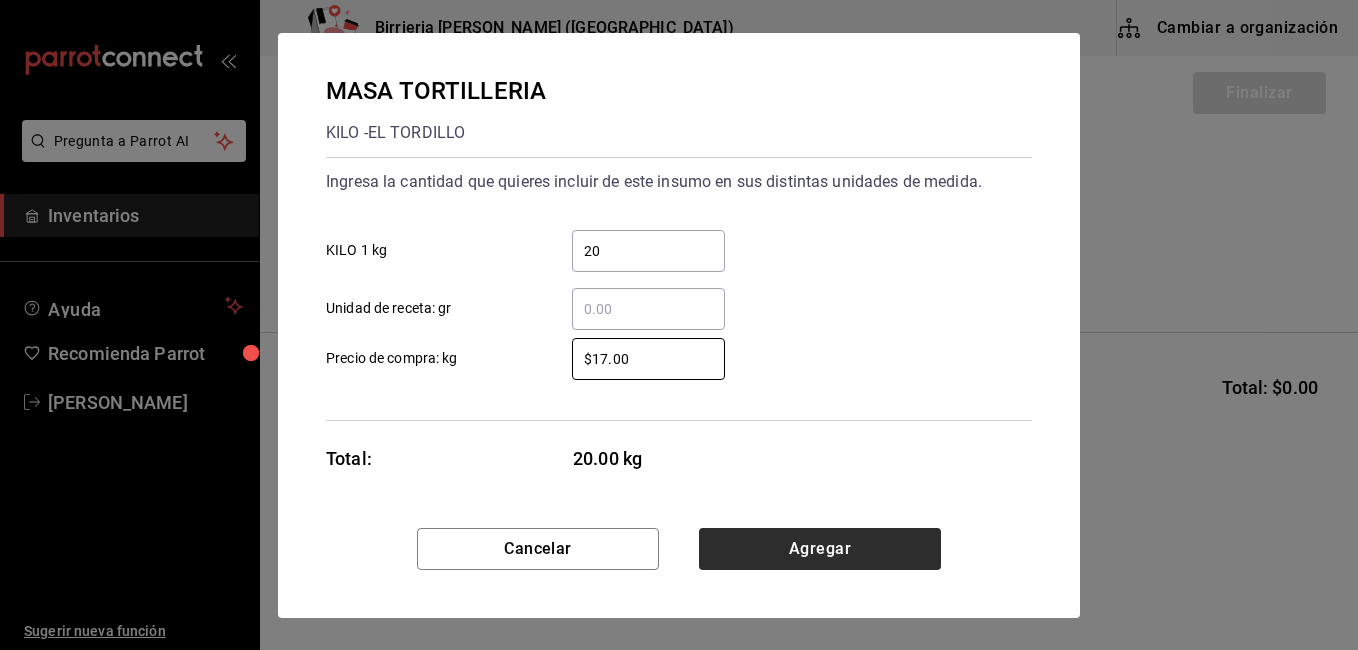 type on "$17.00" 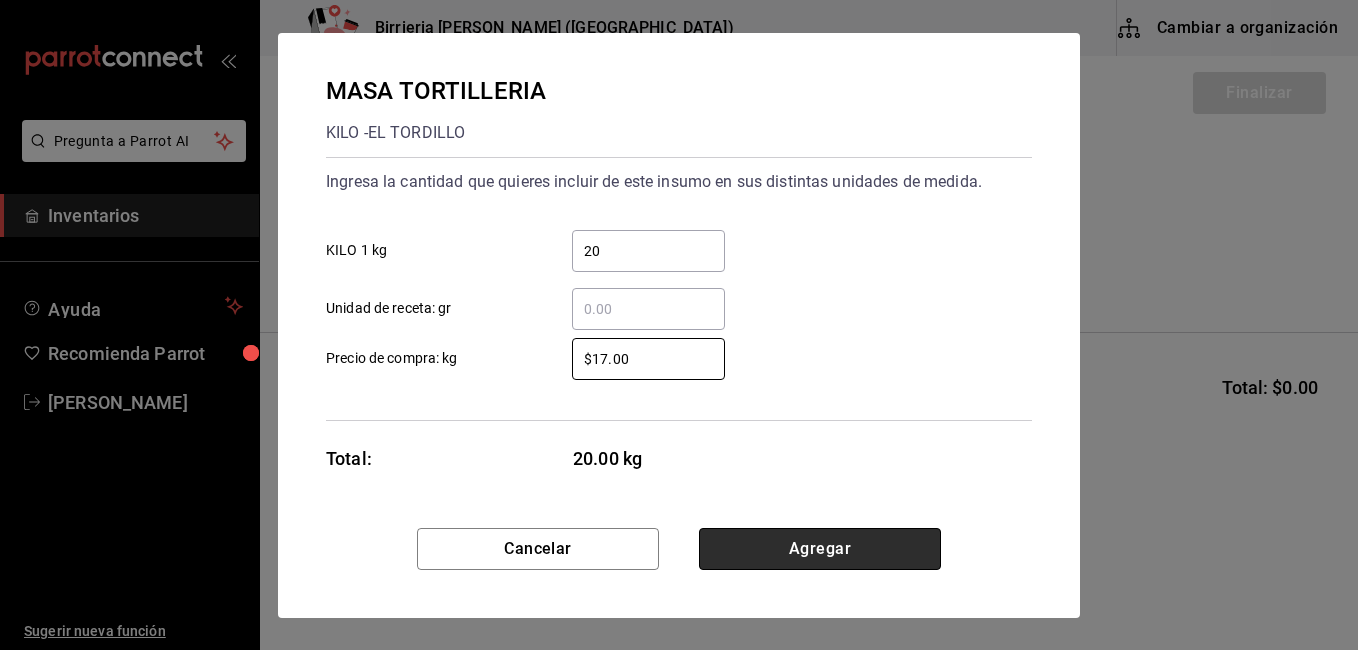 click on "Agregar" at bounding box center [820, 549] 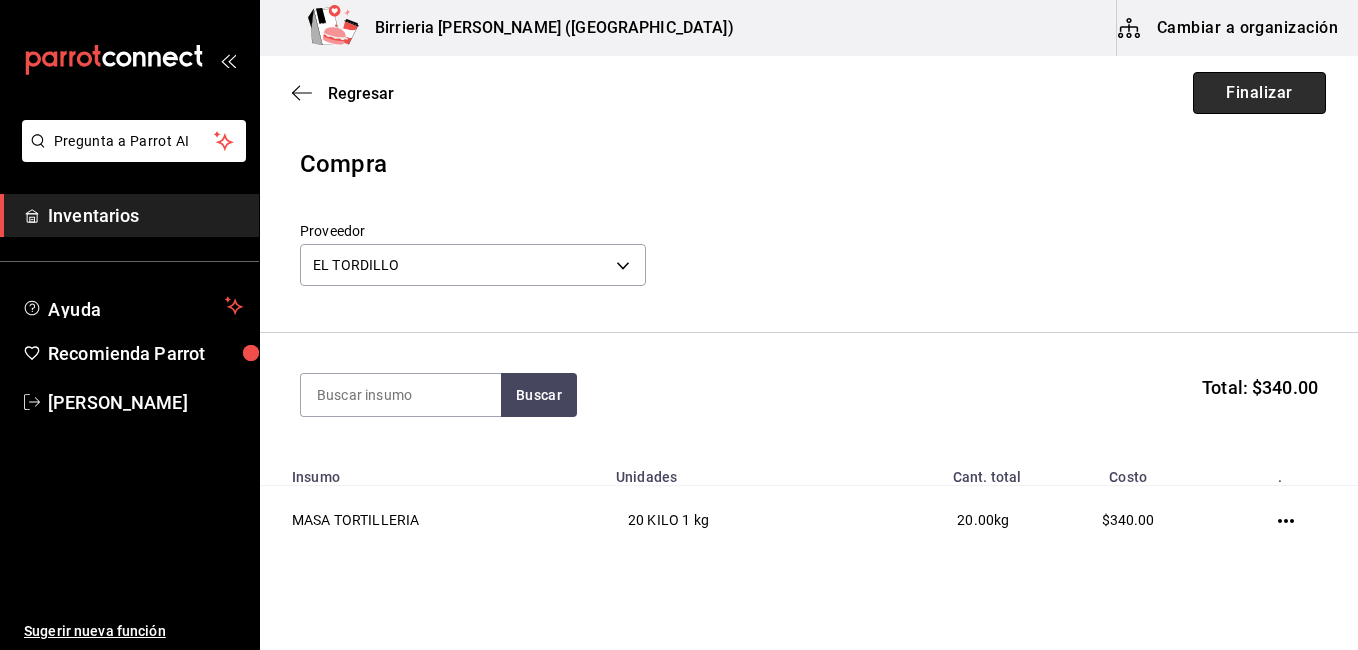 click on "Finalizar" at bounding box center [1259, 93] 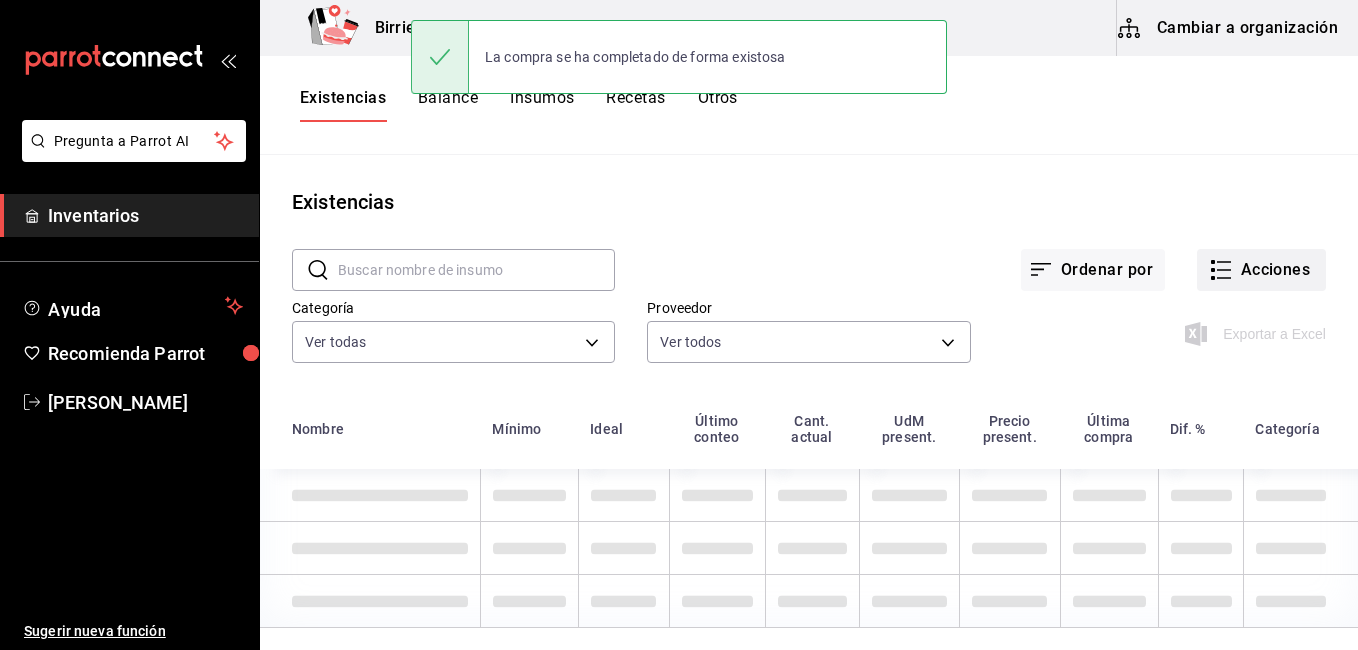 click on "Acciones" at bounding box center [1261, 270] 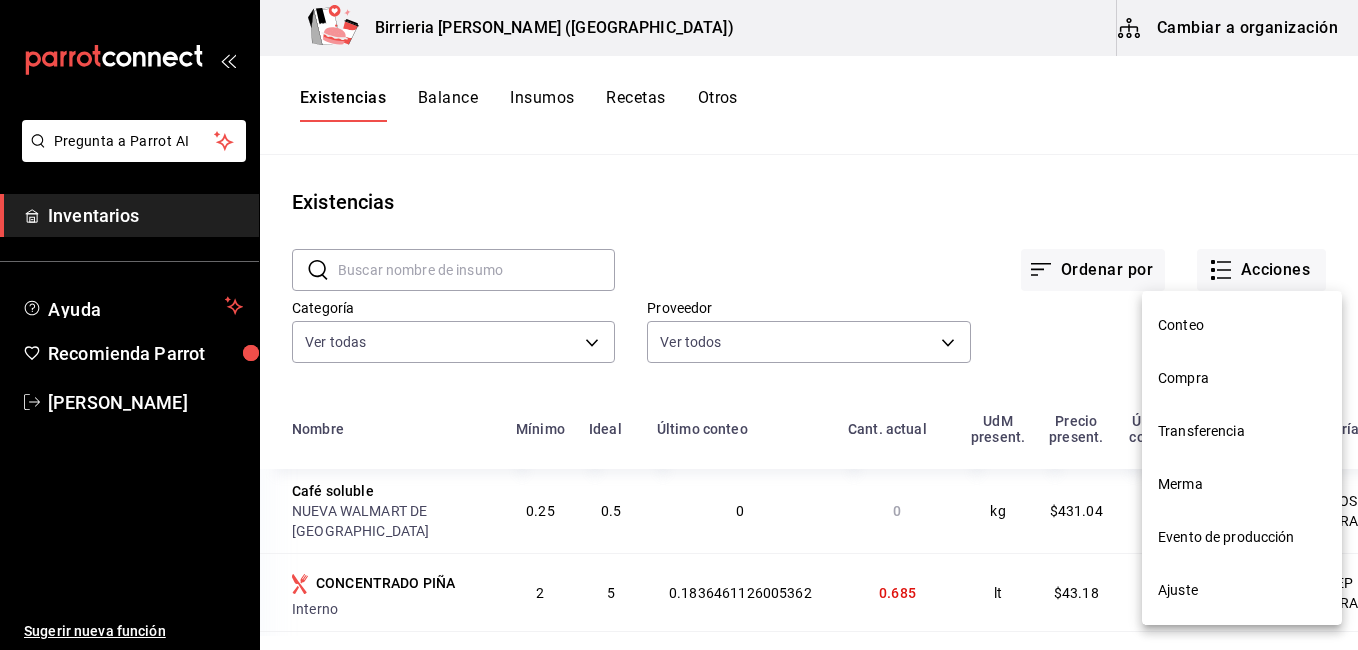 click on "Compra" at bounding box center (1242, 378) 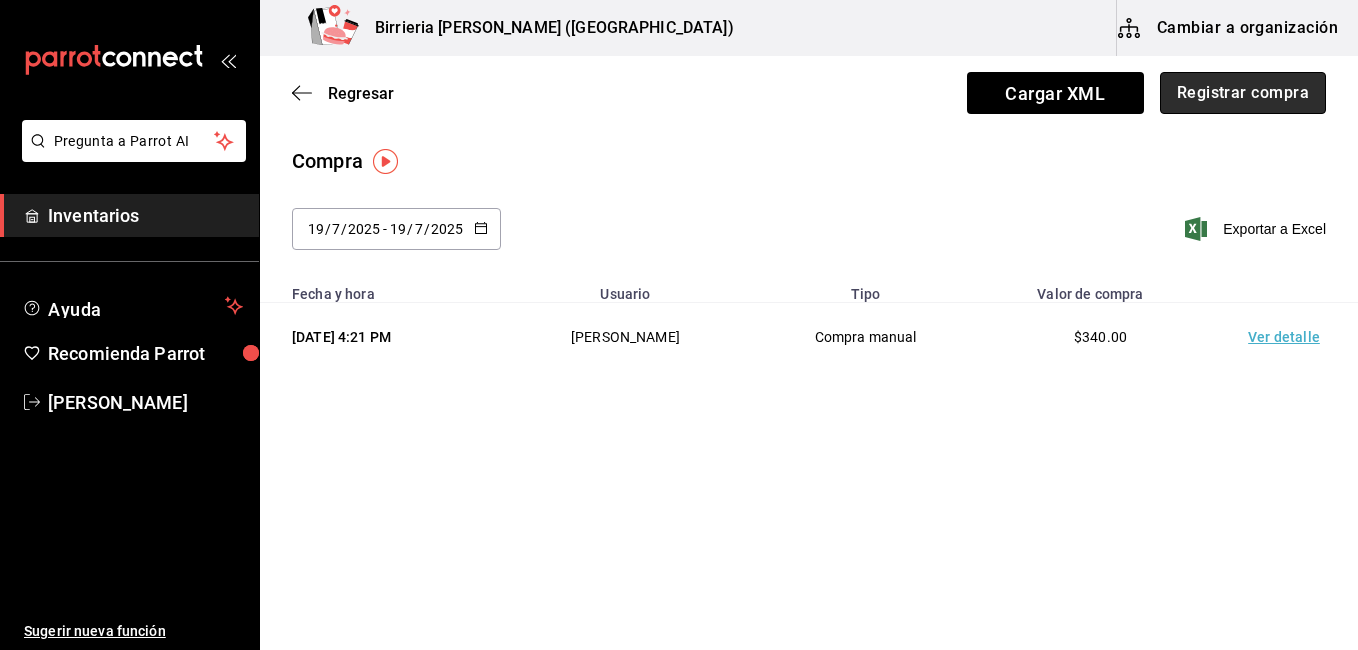 click on "Registrar compra" at bounding box center (1243, 93) 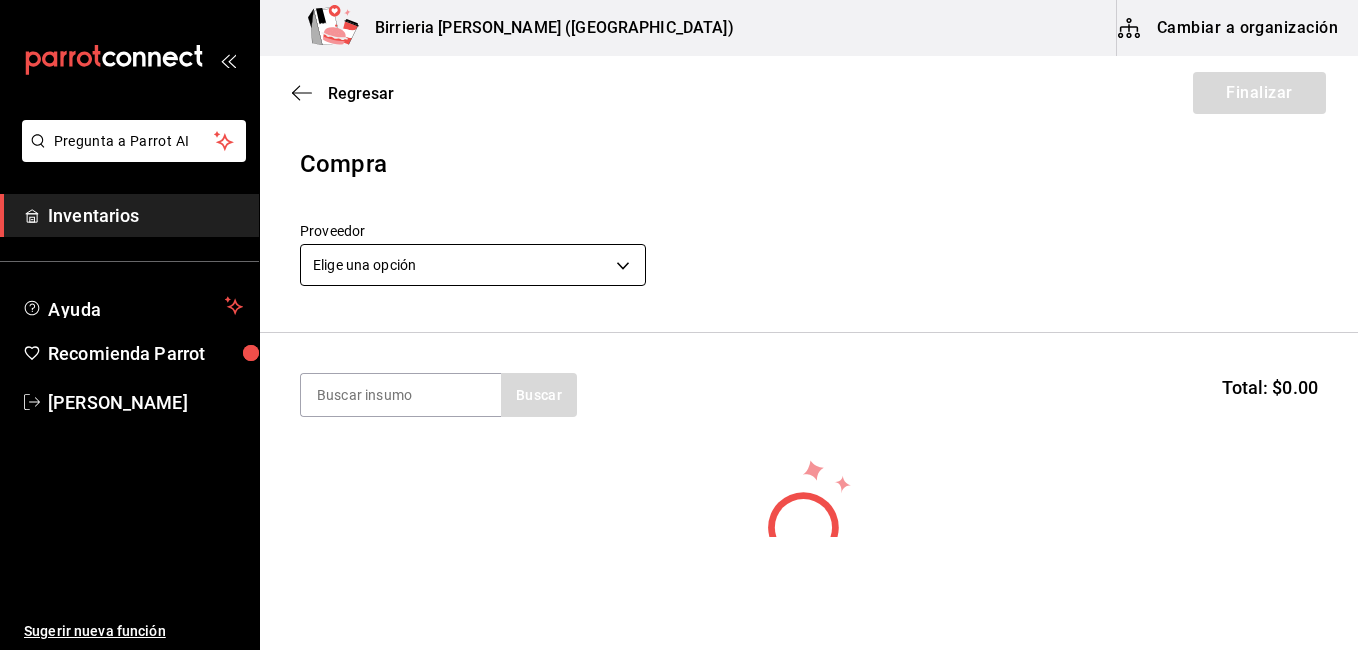 click on "Pregunta a Parrot AI Inventarios   Ayuda Recomienda Parrot   [PERSON_NAME]   Sugerir nueva función   Birrieria [PERSON_NAME] ([GEOGRAPHIC_DATA]) Cambiar a organización Regresar Finalizar Compra Proveedor Elige una opción default Buscar Total: $0.00 No hay insumos a mostrar. Busca un insumo para agregarlo a la lista GANA 1 MES GRATIS EN TU SUSCRIPCIÓN AQUÍ ¿Recuerdas cómo empezó tu restaurante?
[DATE] puedes ayudar a un colega a tener el mismo cambio que tú viviste.
Recomienda Parrot directamente desde tu Portal Administrador.
Es fácil y rápido.
🎁 Por cada restaurante que se una, ganas 1 mes gratis. Ver video tutorial Ir a video Pregunta a Parrot AI Inventarios   Ayuda Recomienda Parrot   [PERSON_NAME]   Sugerir nueva función   Editar Eliminar Visitar centro de ayuda [PHONE_NUMBER] [EMAIL_ADDRESS][DOMAIN_NAME] Visitar centro de ayuda [PHONE_NUMBER] [EMAIL_ADDRESS][DOMAIN_NAME]" at bounding box center (679, 268) 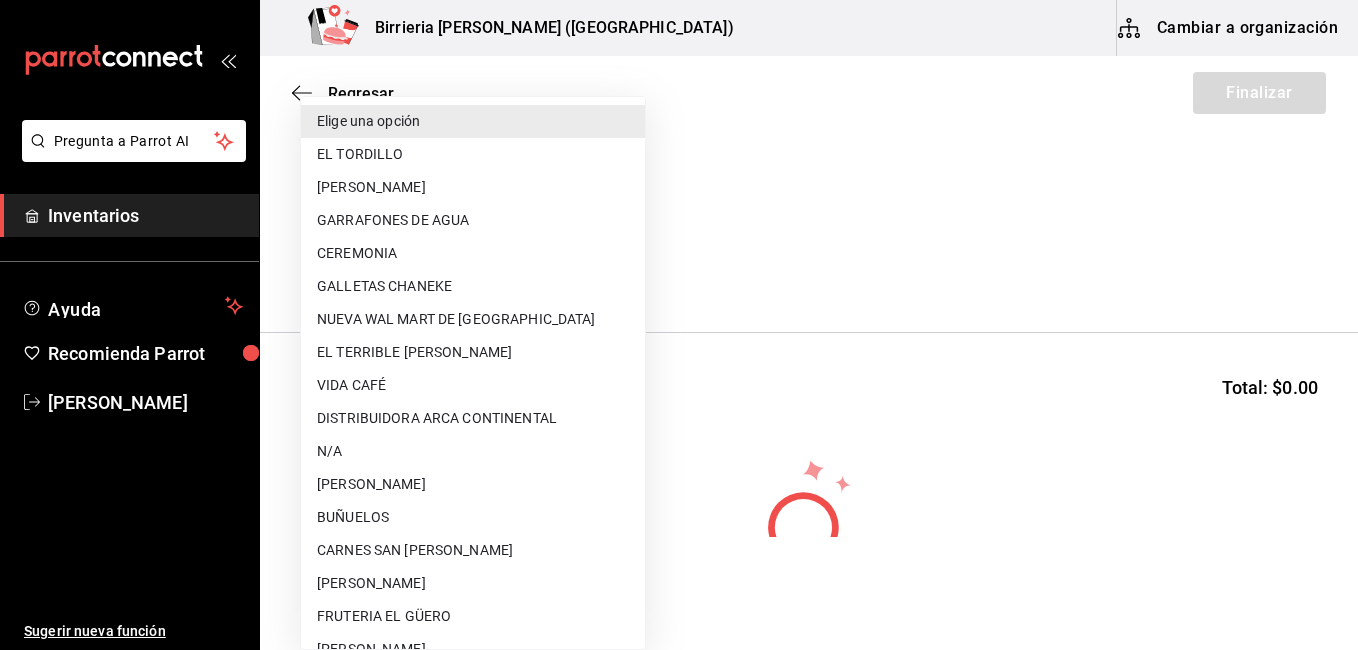 click on "GARRAFONES DE AGUA" at bounding box center [473, 220] 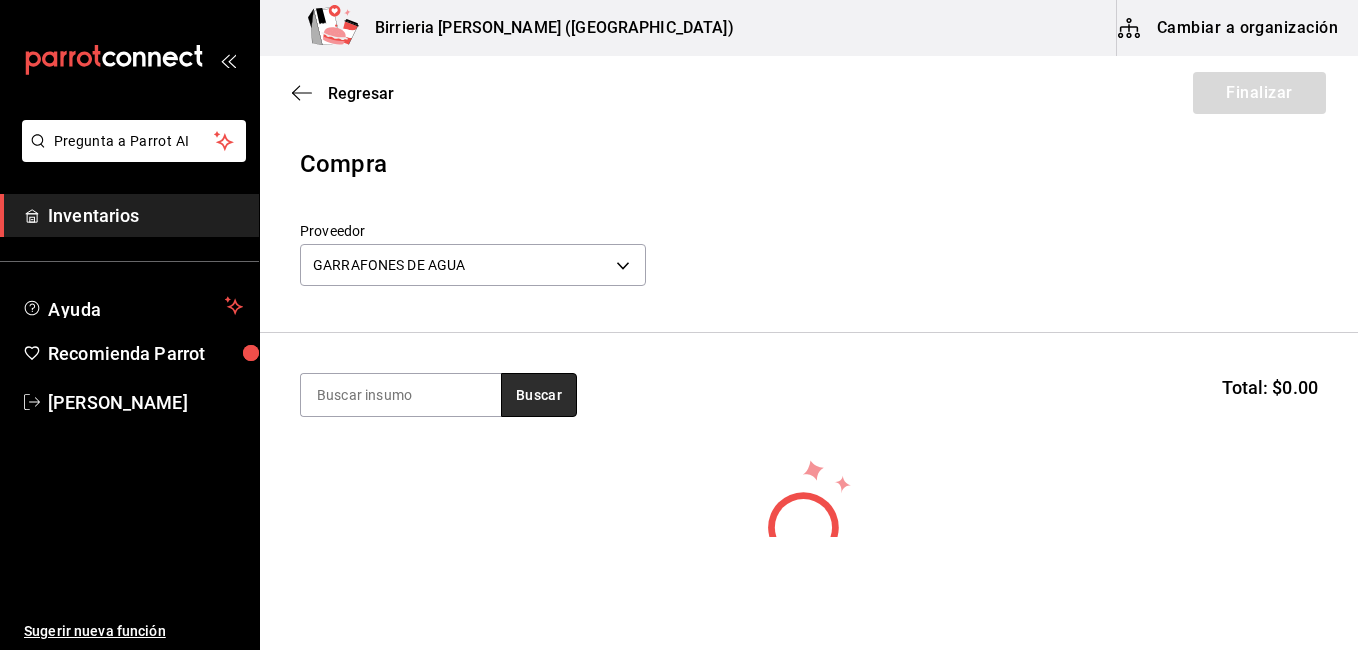 click on "Buscar" at bounding box center (539, 395) 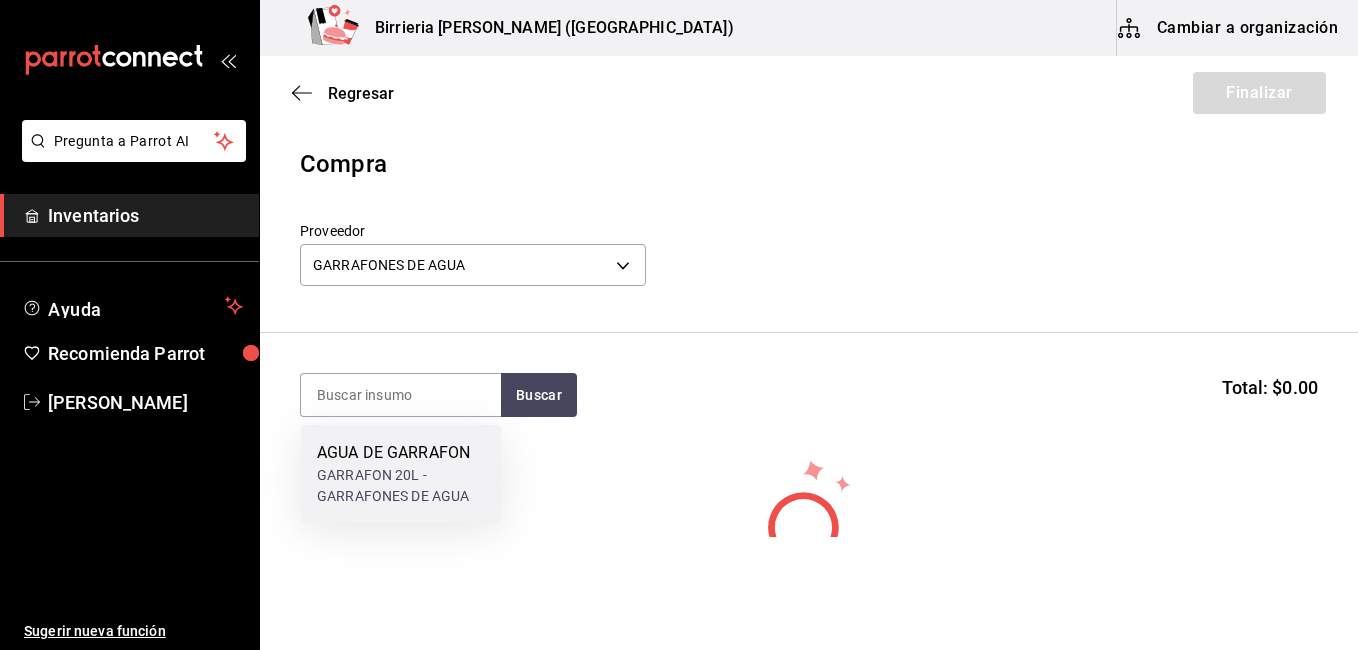 click on "AGUA DE GARRAFON" at bounding box center [401, 453] 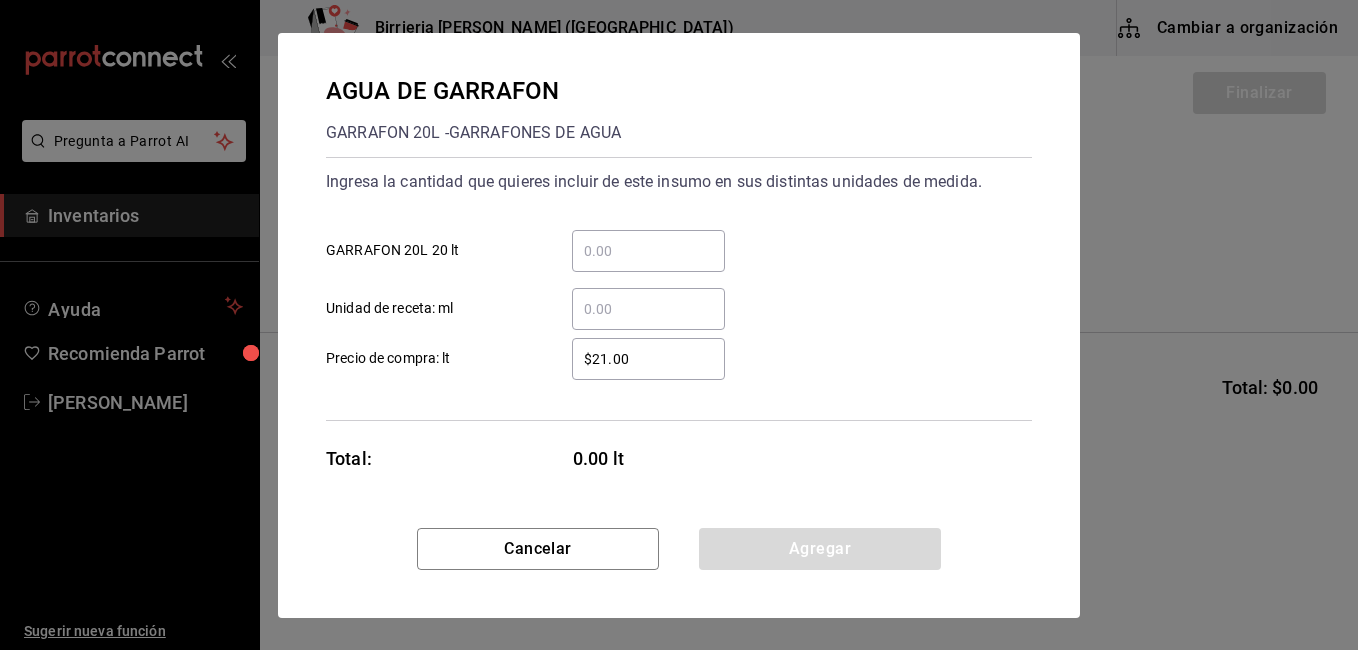 click on "​" at bounding box center [648, 251] 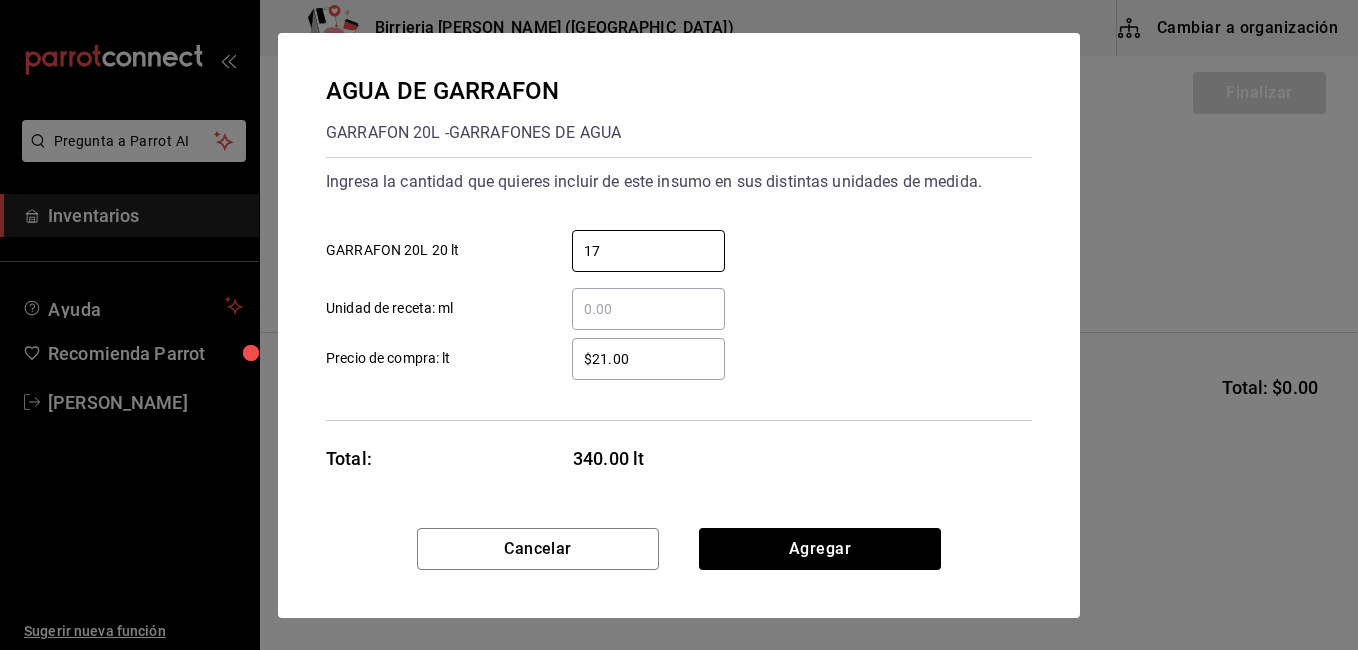 type on "17" 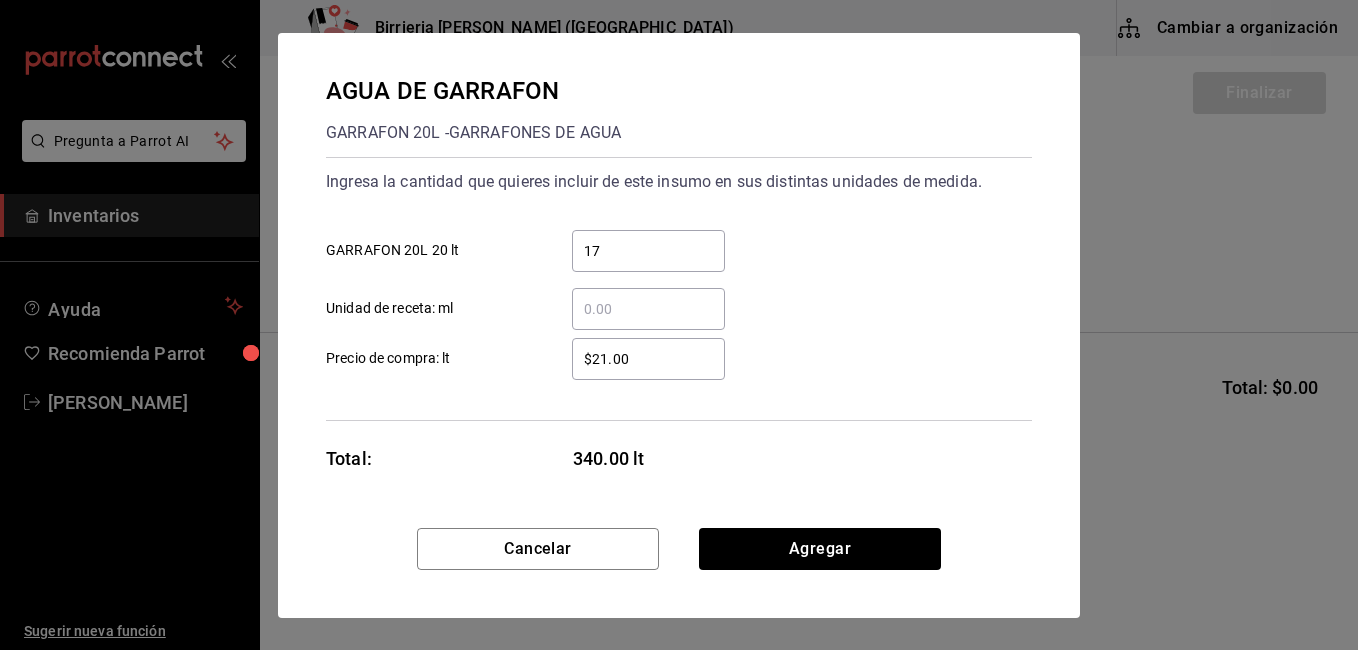 click on "$21.00" at bounding box center (648, 359) 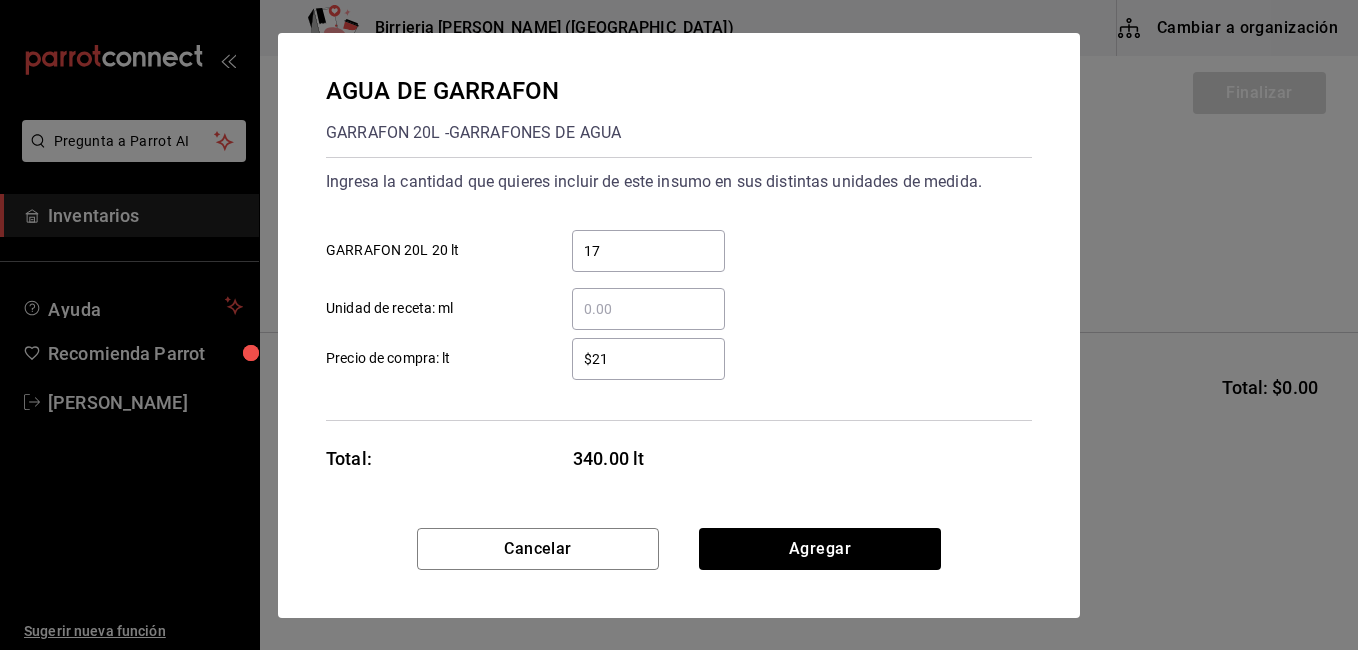 type on "$2" 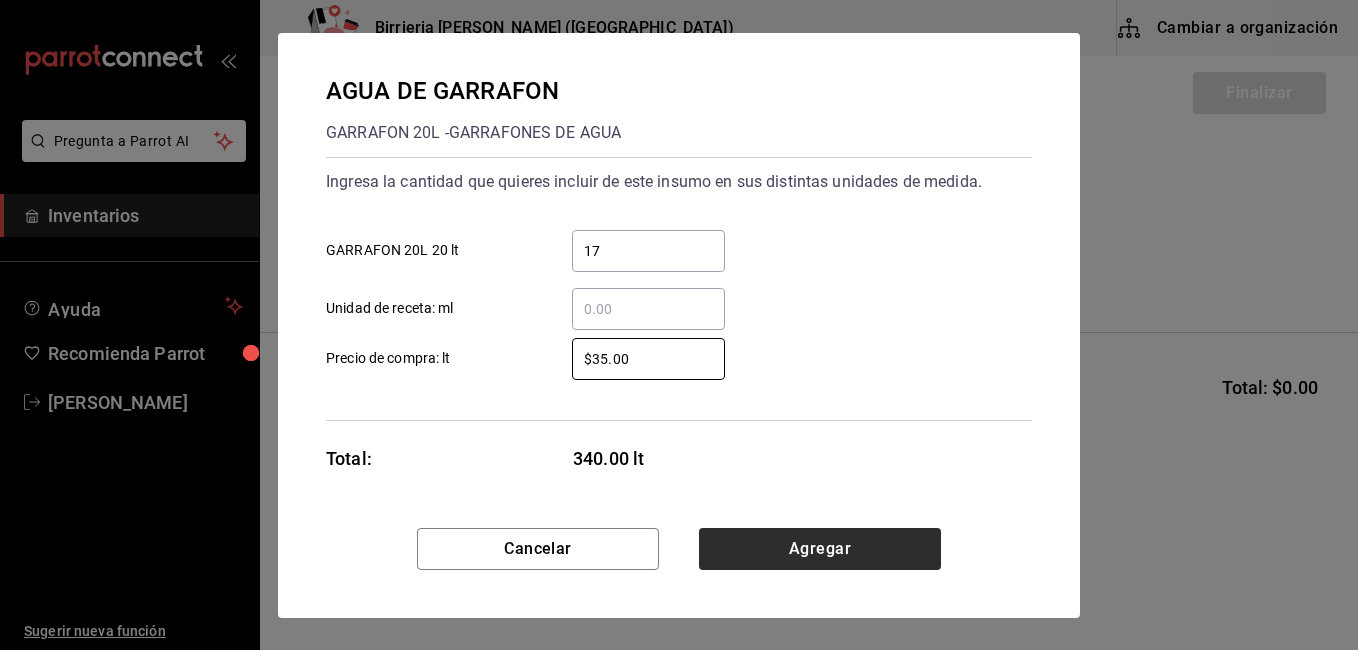 type on "$35.00" 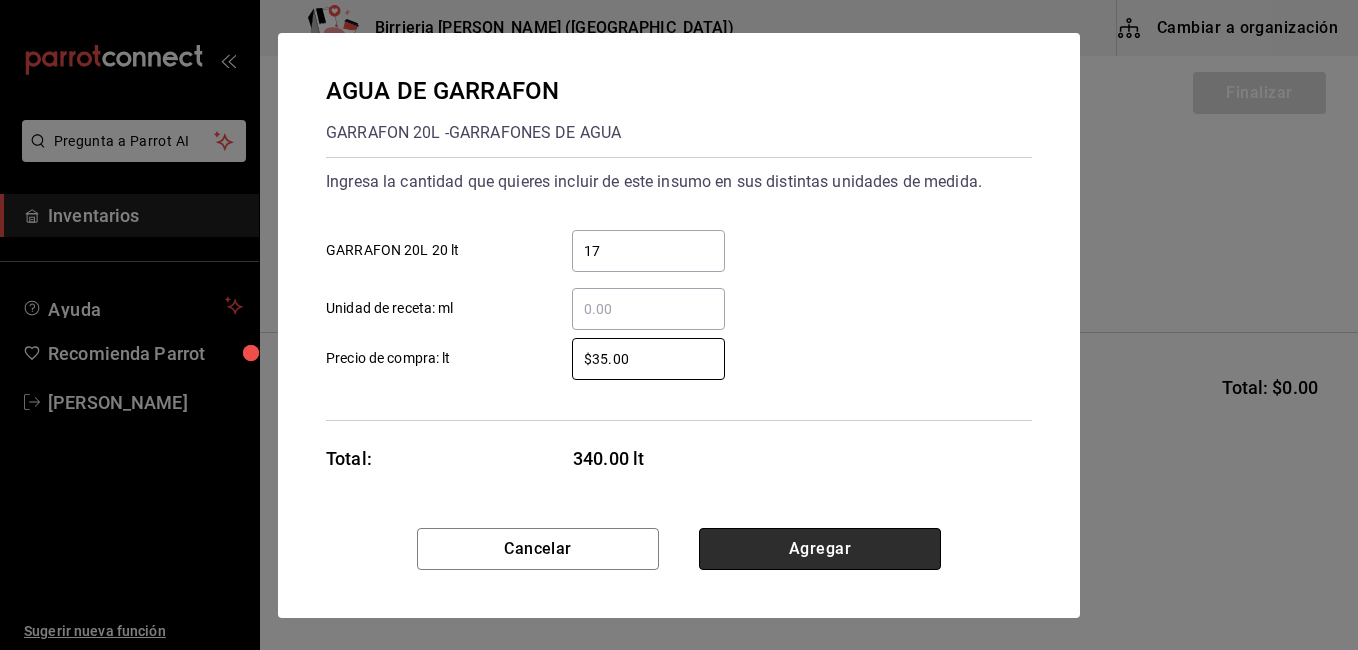 click on "Agregar" at bounding box center (820, 549) 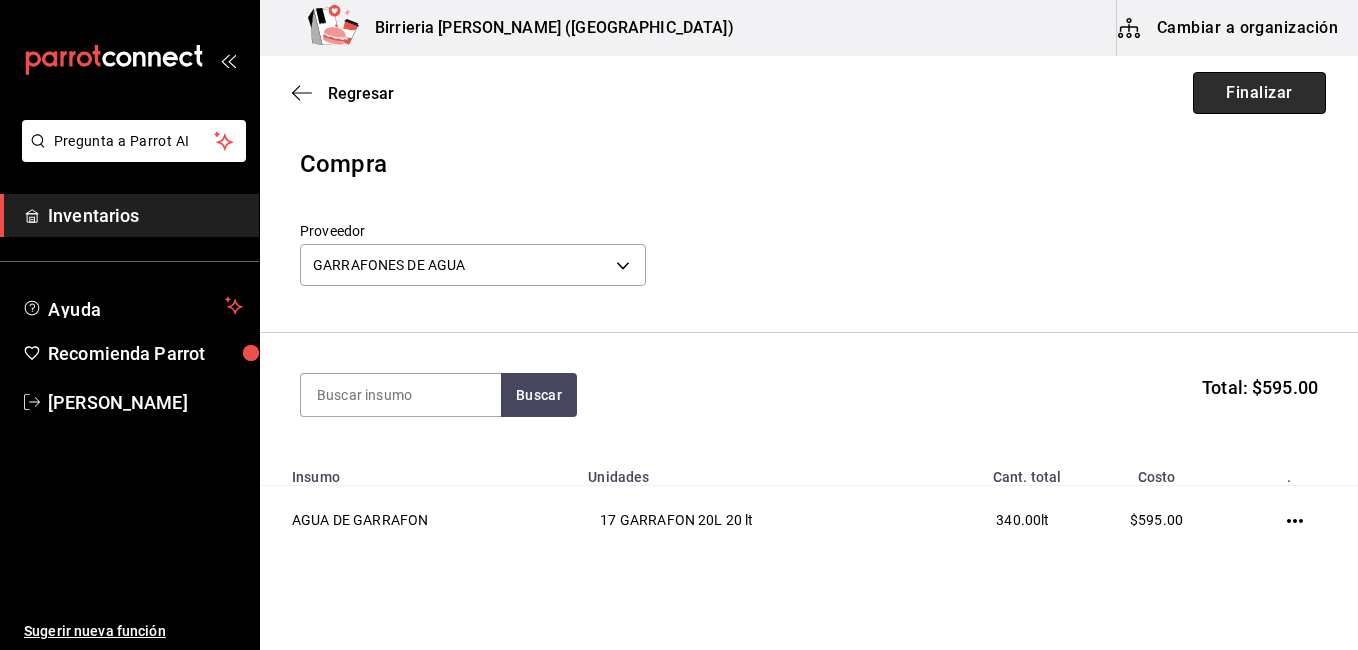 click on "Finalizar" at bounding box center [1259, 93] 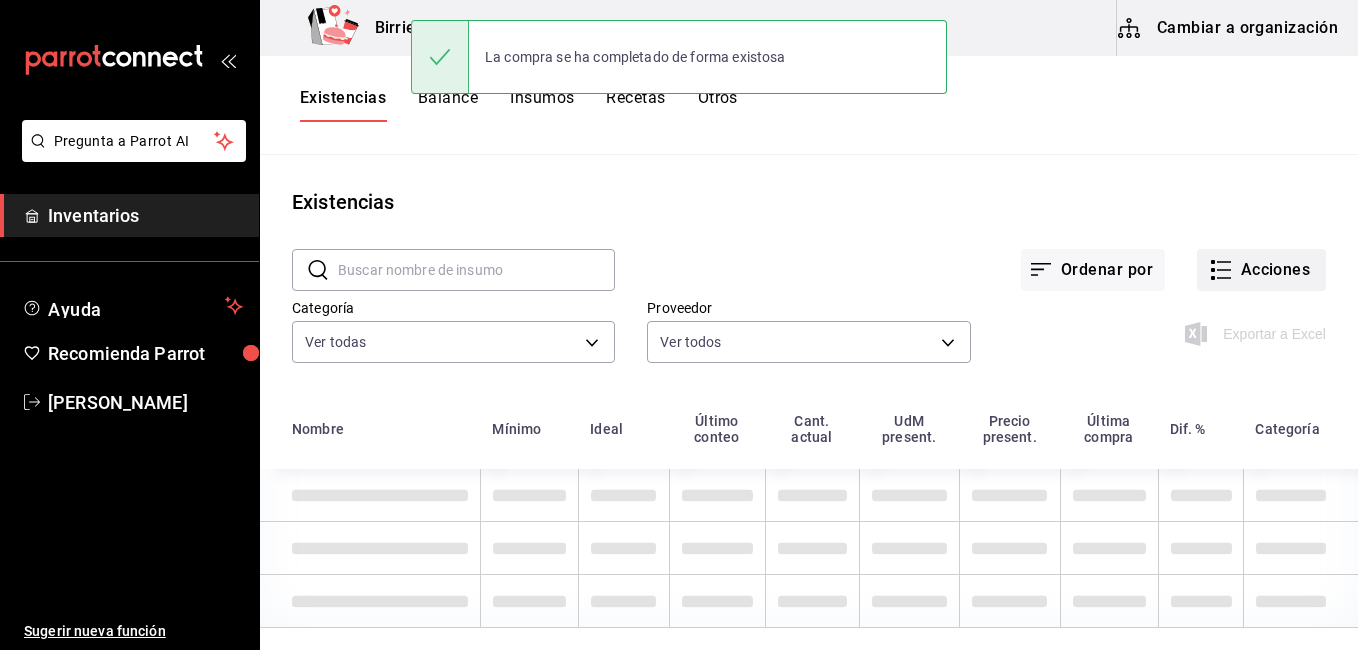 click on "Acciones" at bounding box center [1261, 270] 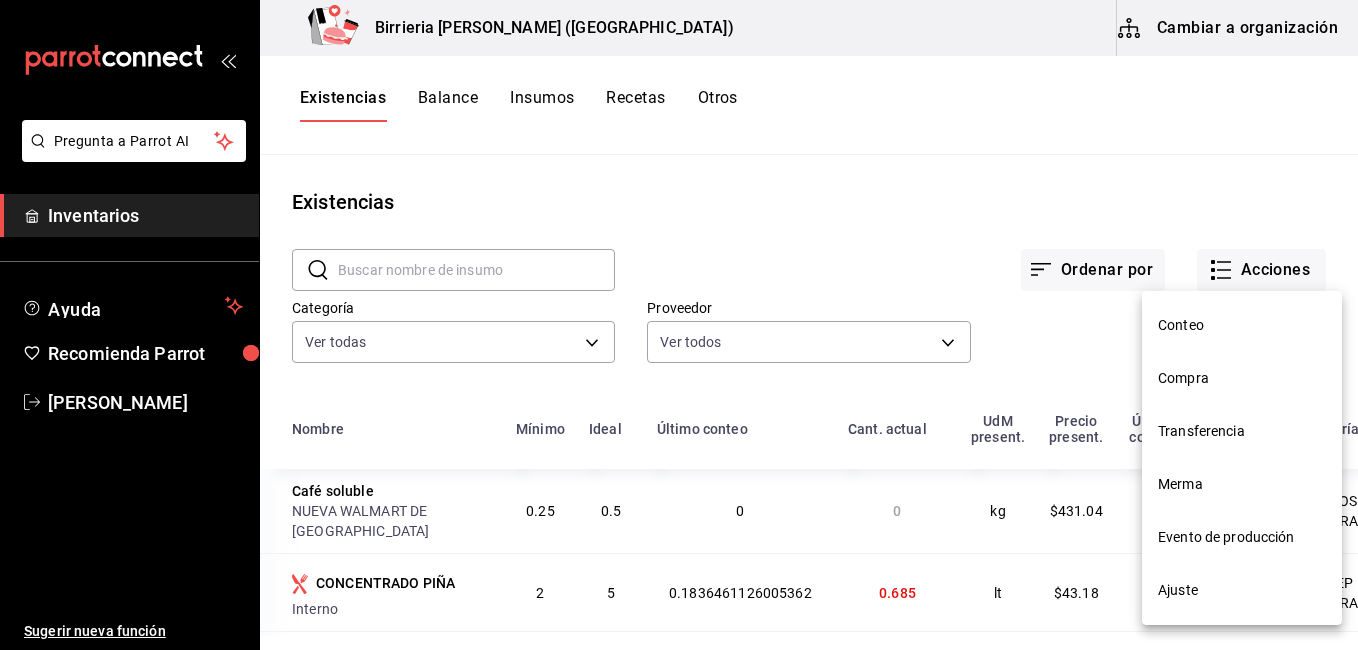click on "Compra" at bounding box center (1242, 378) 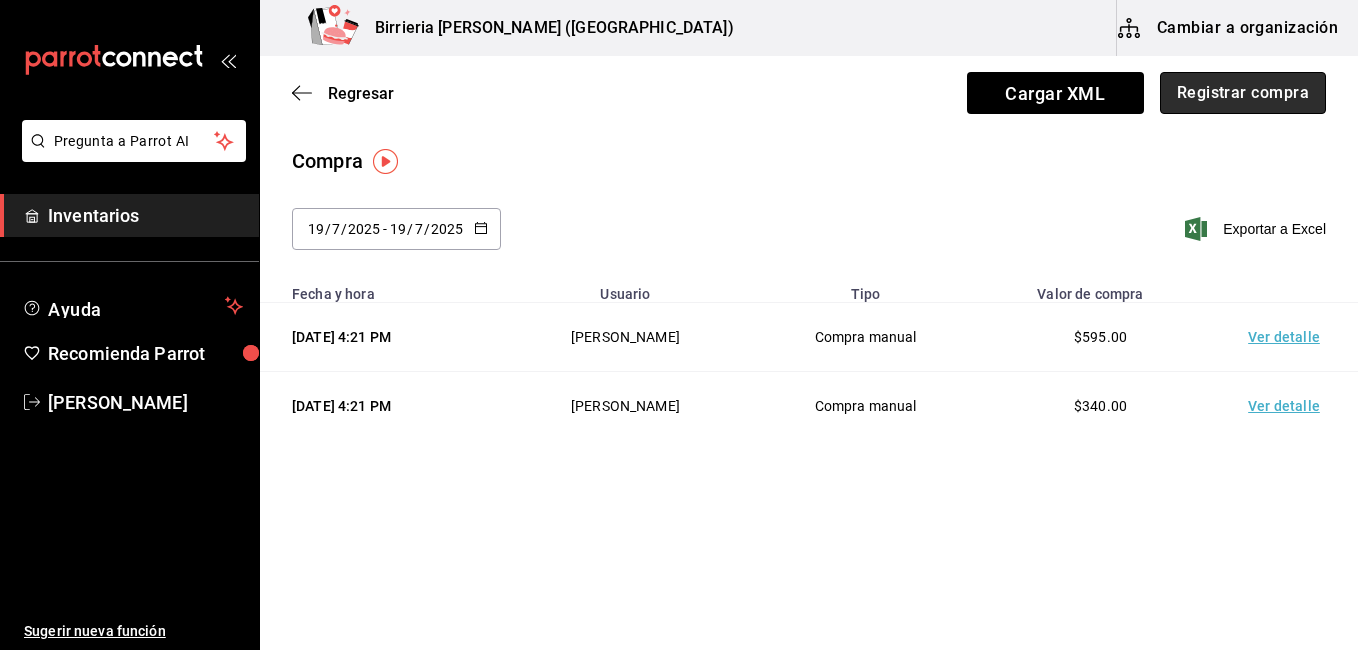 click on "Registrar compra" at bounding box center [1243, 93] 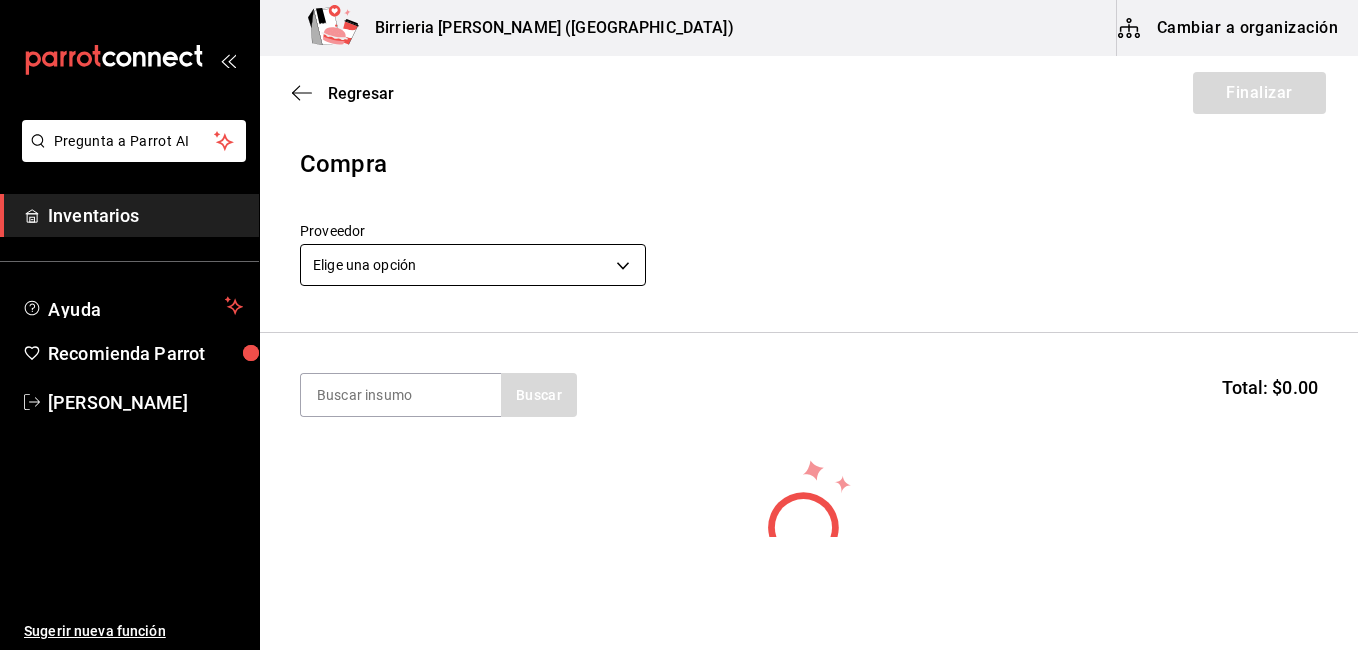 click on "Pregunta a Parrot AI Inventarios   Ayuda Recomienda Parrot   [PERSON_NAME]   Sugerir nueva función   Birrieria [PERSON_NAME] ([GEOGRAPHIC_DATA]) Cambiar a organización Regresar Finalizar Compra Proveedor Elige una opción default Buscar Total: $0.00 No hay insumos a mostrar. Busca un insumo para agregarlo a la lista GANA 1 MES GRATIS EN TU SUSCRIPCIÓN AQUÍ ¿Recuerdas cómo empezó tu restaurante?
[DATE] puedes ayudar a un colega a tener el mismo cambio que tú viviste.
Recomienda Parrot directamente desde tu Portal Administrador.
Es fácil y rápido.
🎁 Por cada restaurante que se una, ganas 1 mes gratis. Ver video tutorial Ir a video Pregunta a Parrot AI Inventarios   Ayuda Recomienda Parrot   [PERSON_NAME]   Sugerir nueva función   Editar Eliminar Visitar centro de ayuda [PHONE_NUMBER] [EMAIL_ADDRESS][DOMAIN_NAME] Visitar centro de ayuda [PHONE_NUMBER] [EMAIL_ADDRESS][DOMAIN_NAME]" at bounding box center (679, 268) 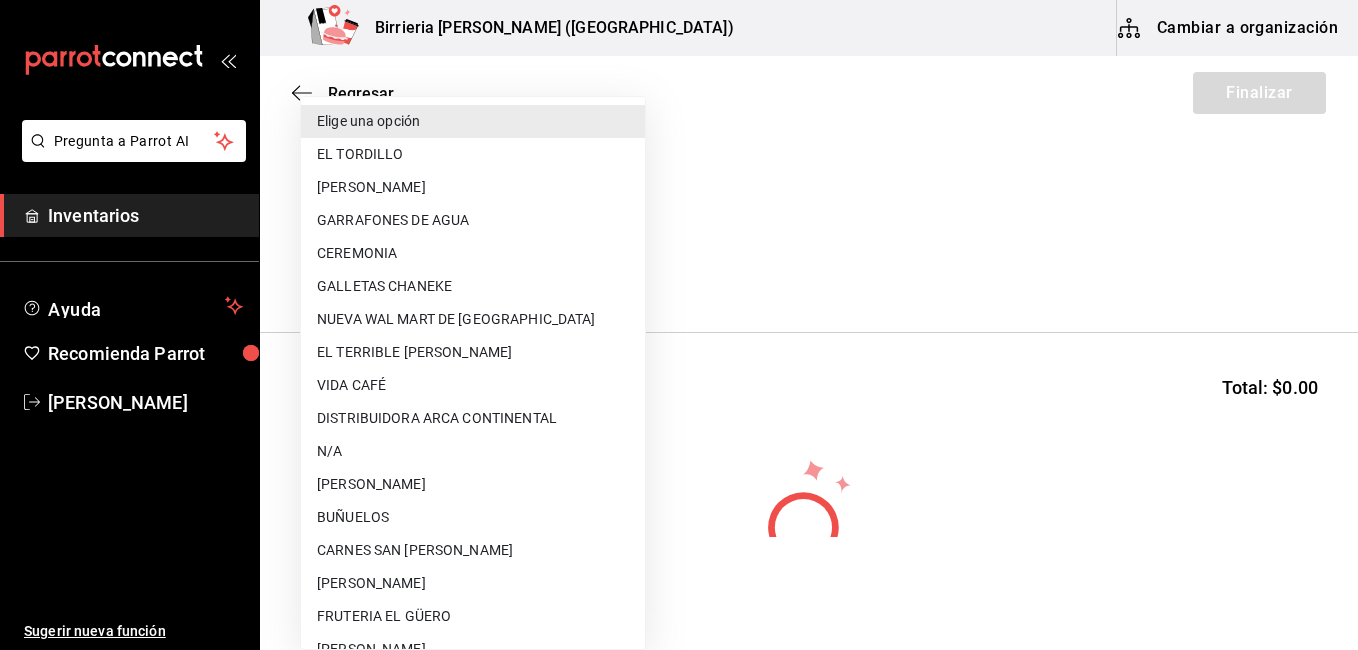 click on "DISTRIBUIDORA ARCA CONTINENTAL" at bounding box center [473, 418] 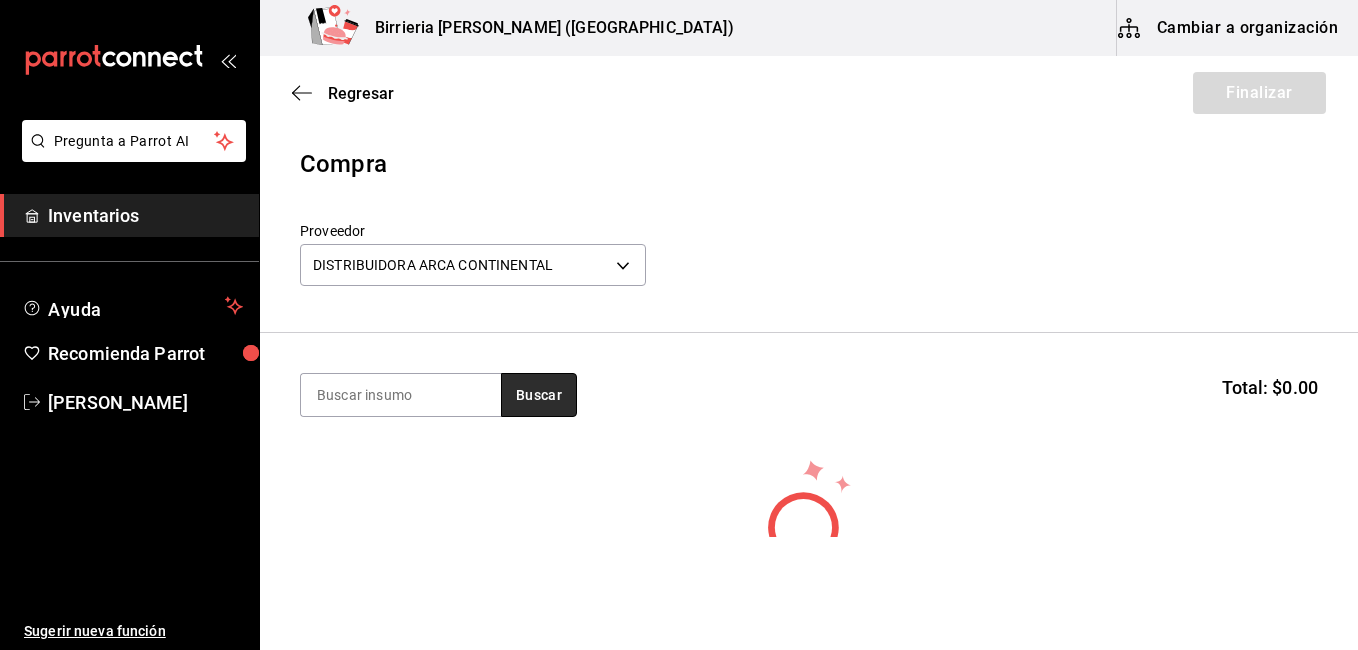 click on "Buscar" at bounding box center (539, 395) 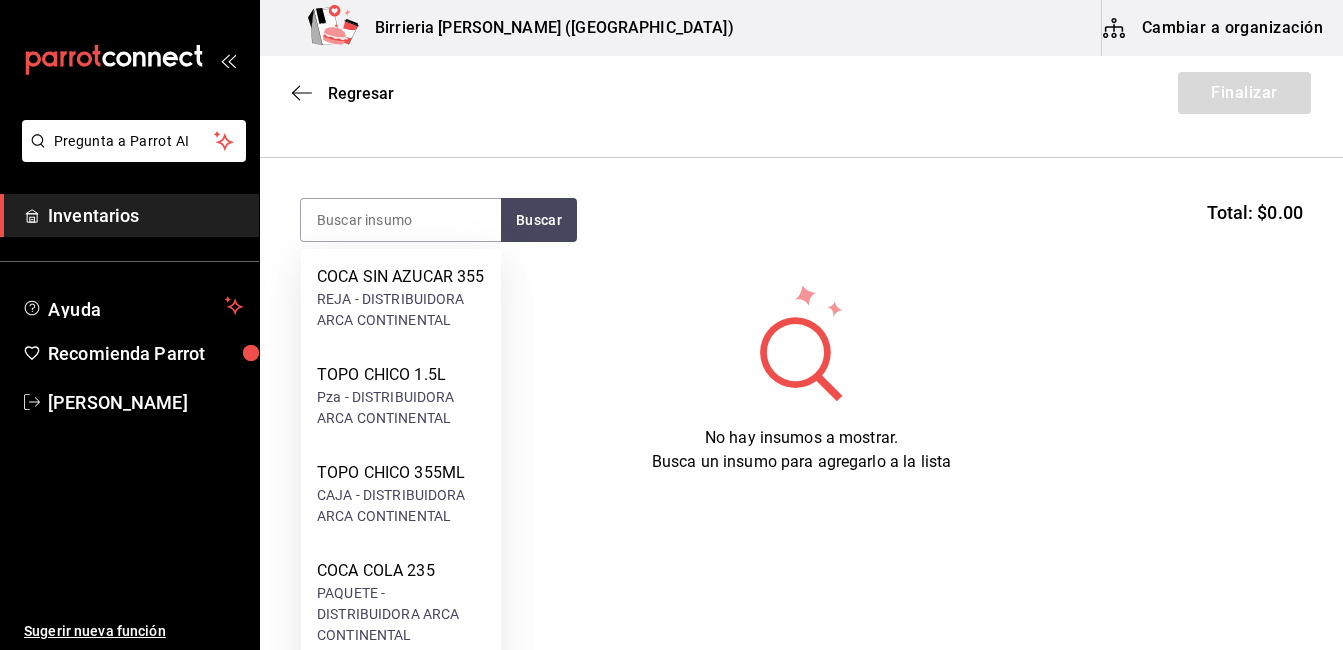 scroll, scrollTop: 176, scrollLeft: 0, axis: vertical 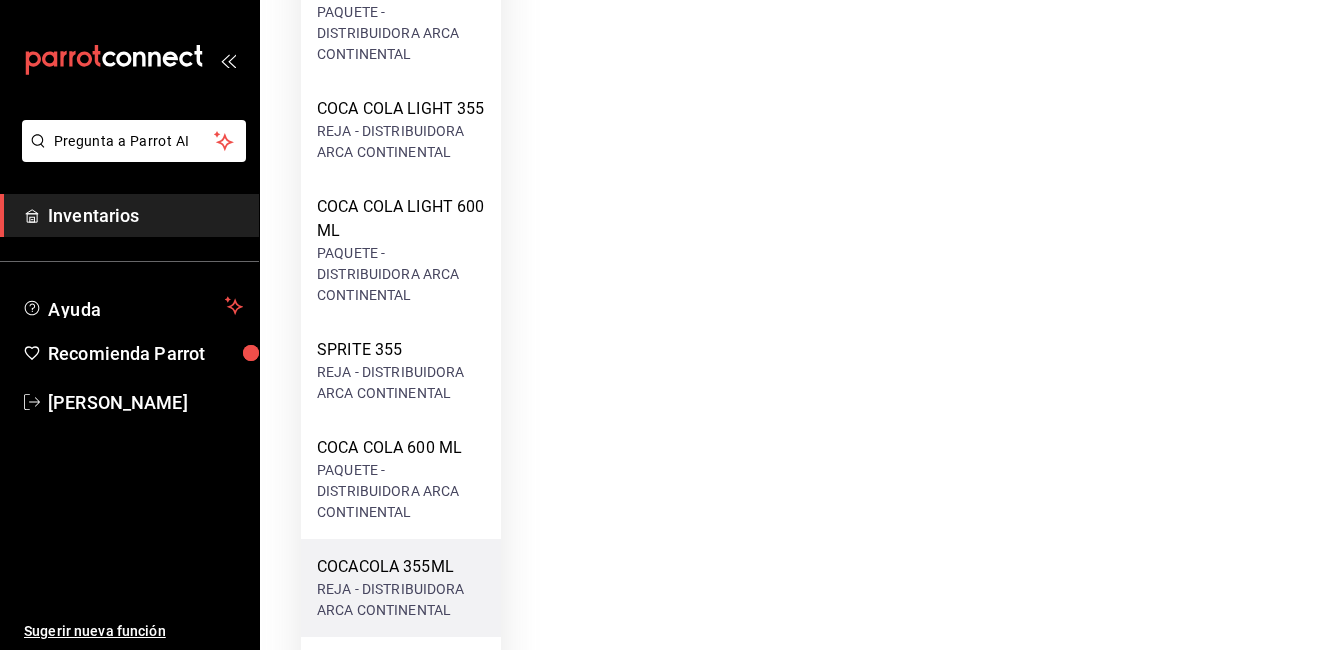 click on "COCACOLA 355ML" at bounding box center (401, 567) 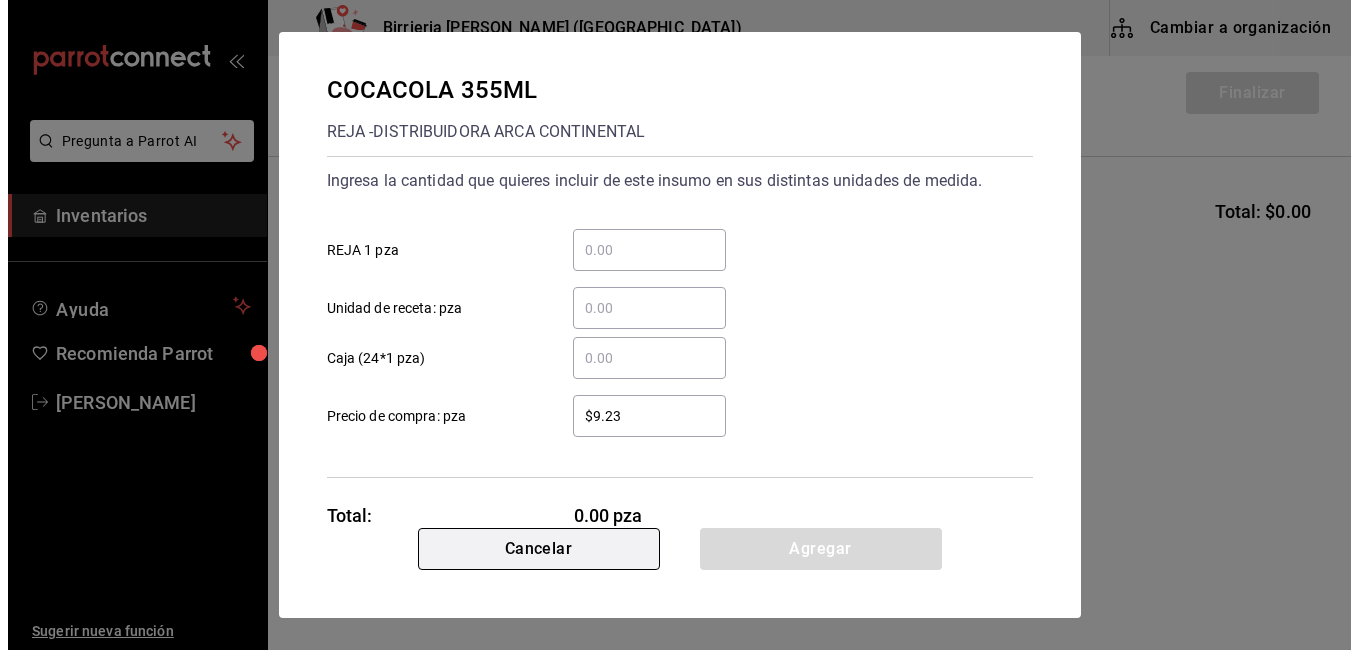 scroll, scrollTop: 0, scrollLeft: 0, axis: both 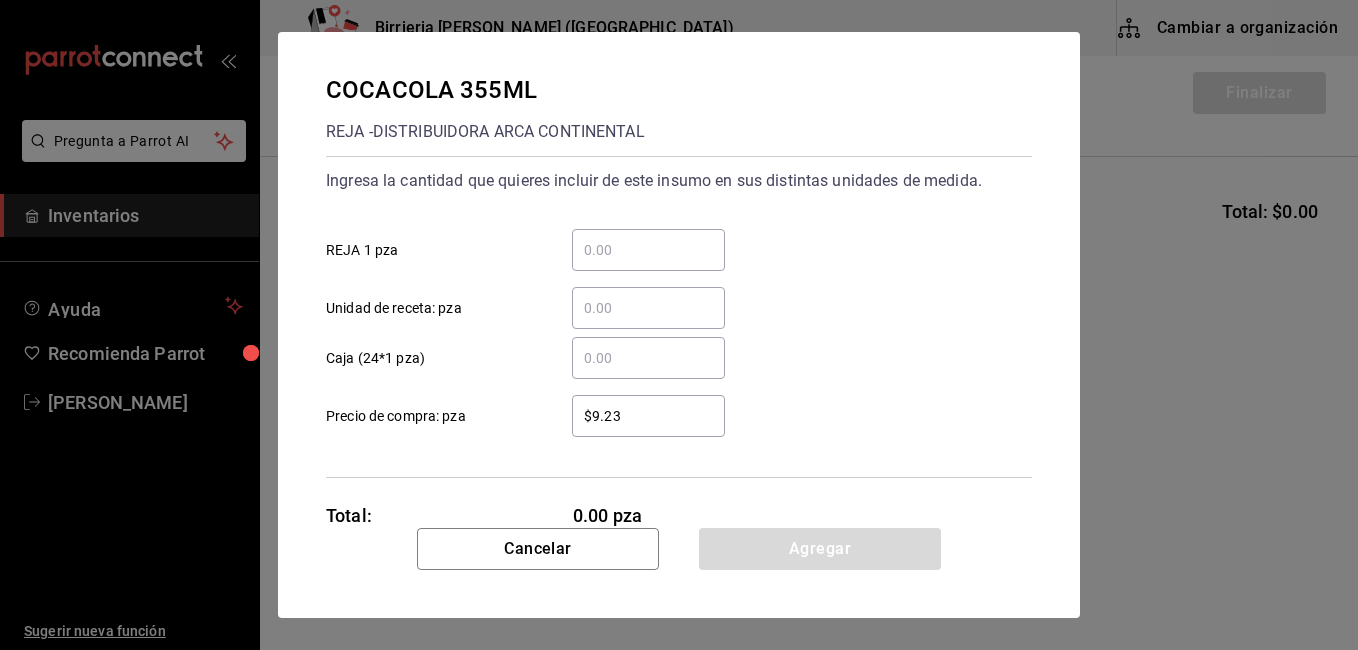 click on "​ Caja (24*1 pza)" at bounding box center (648, 358) 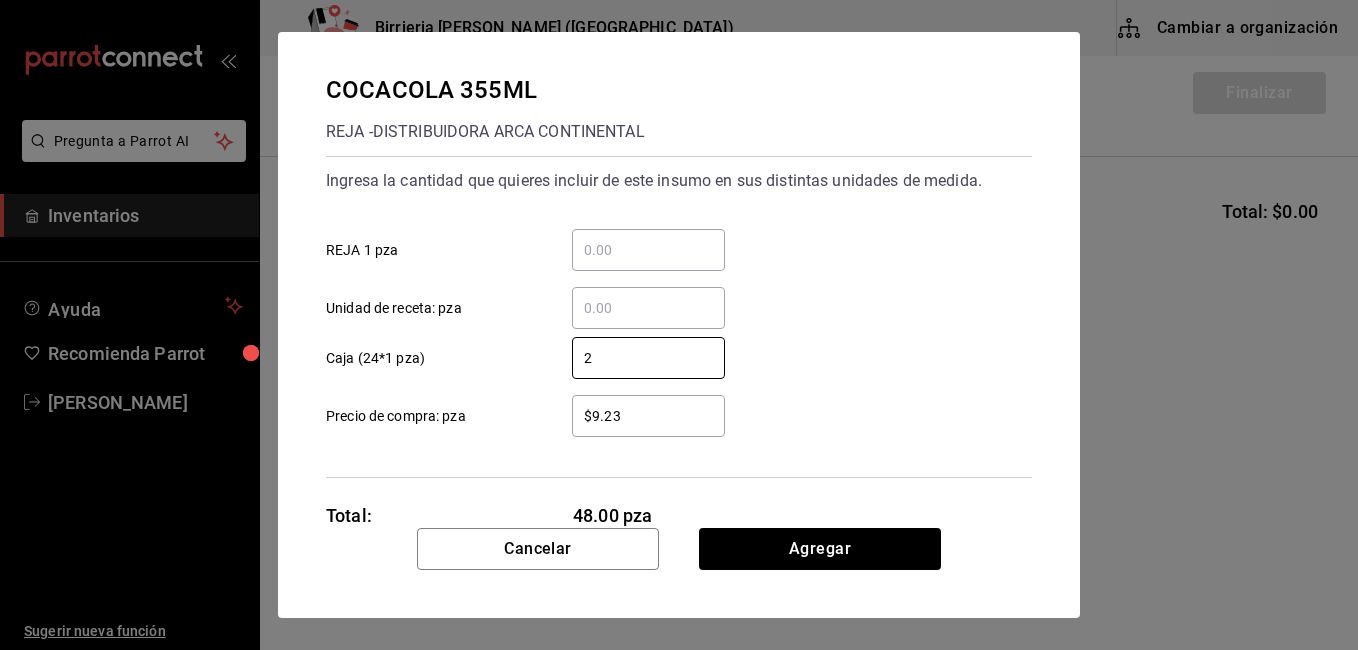 type on "2" 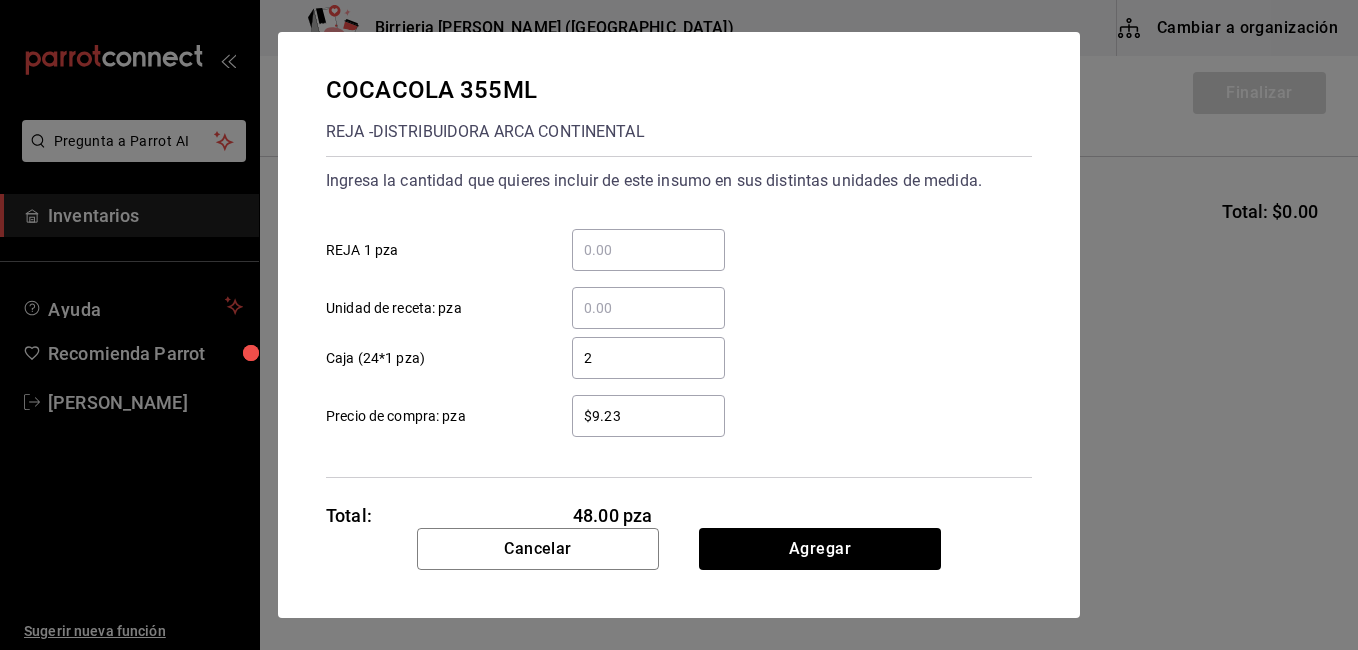 click on "$9.23 ​ Precio de compra: pza" at bounding box center [671, 408] 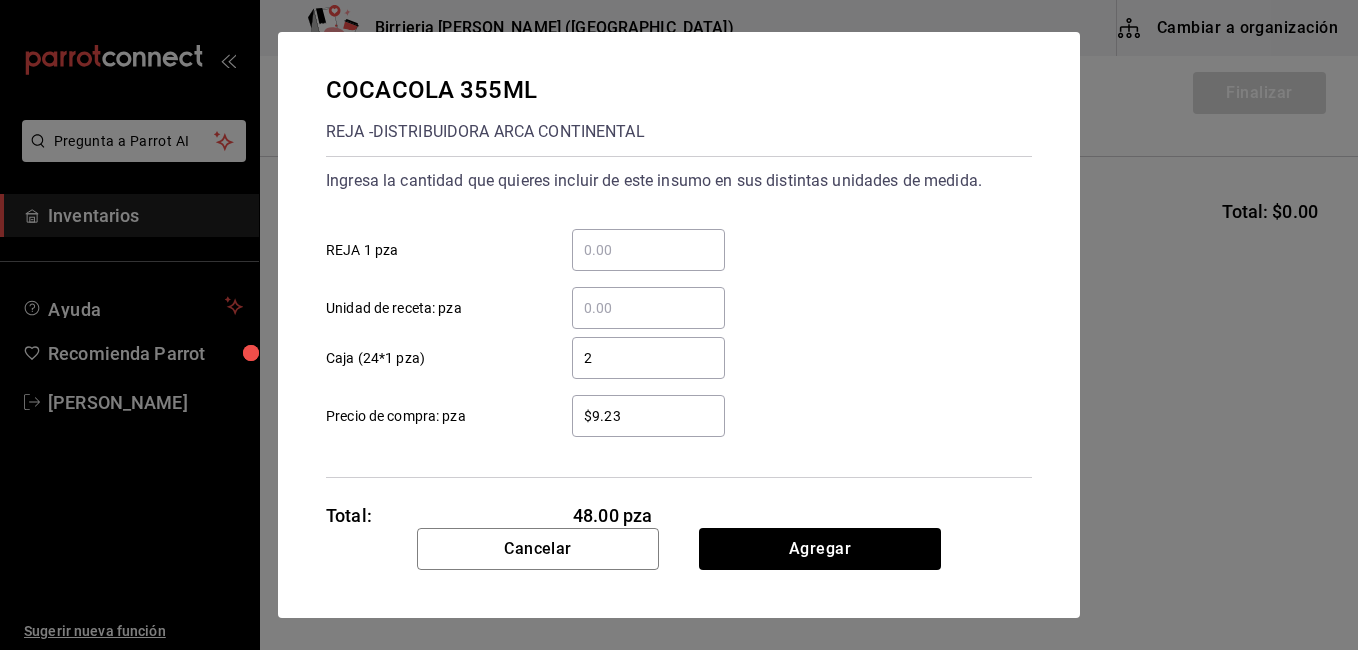 click on "$9.23 ​" at bounding box center [648, 416] 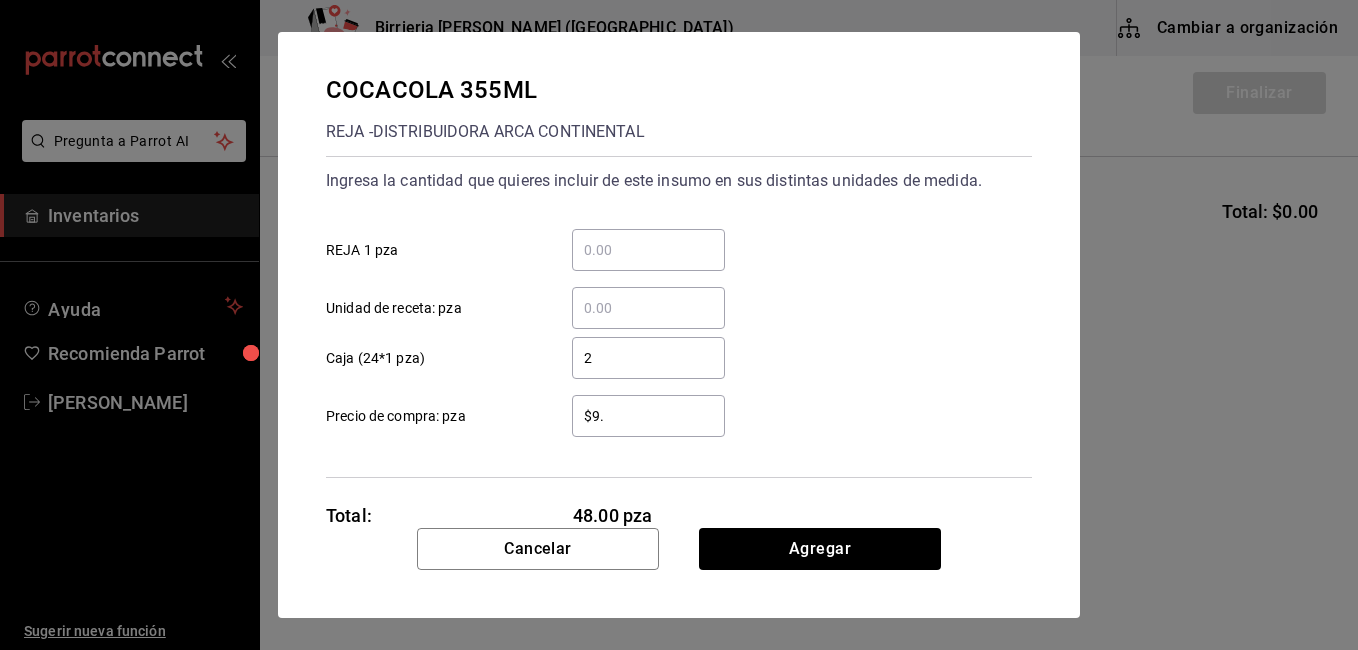 type on "$9" 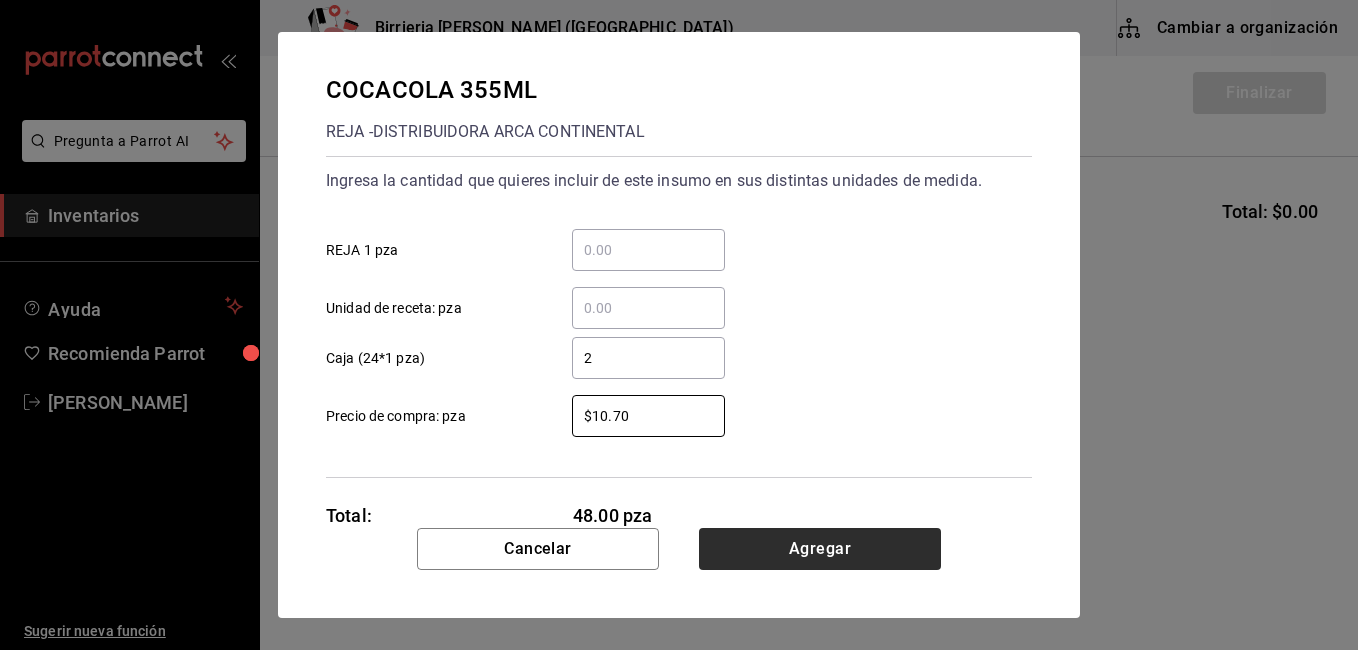 type on "$10.70" 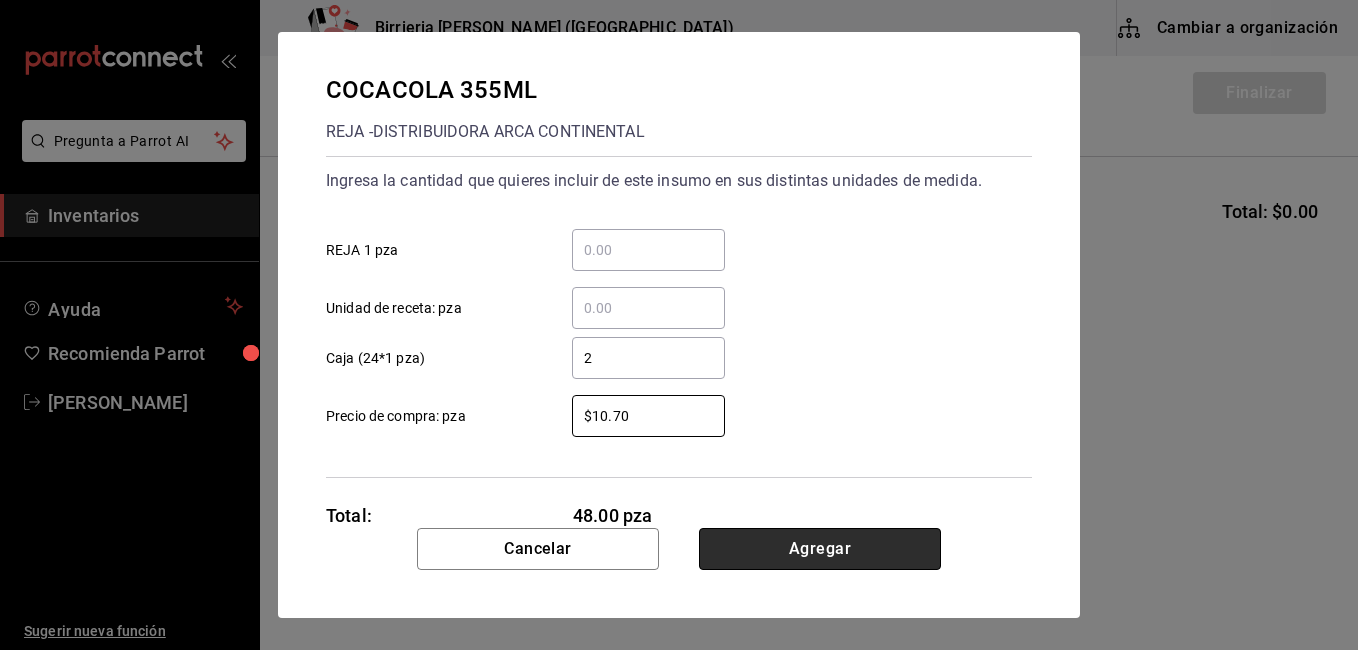 click on "Agregar" at bounding box center (820, 549) 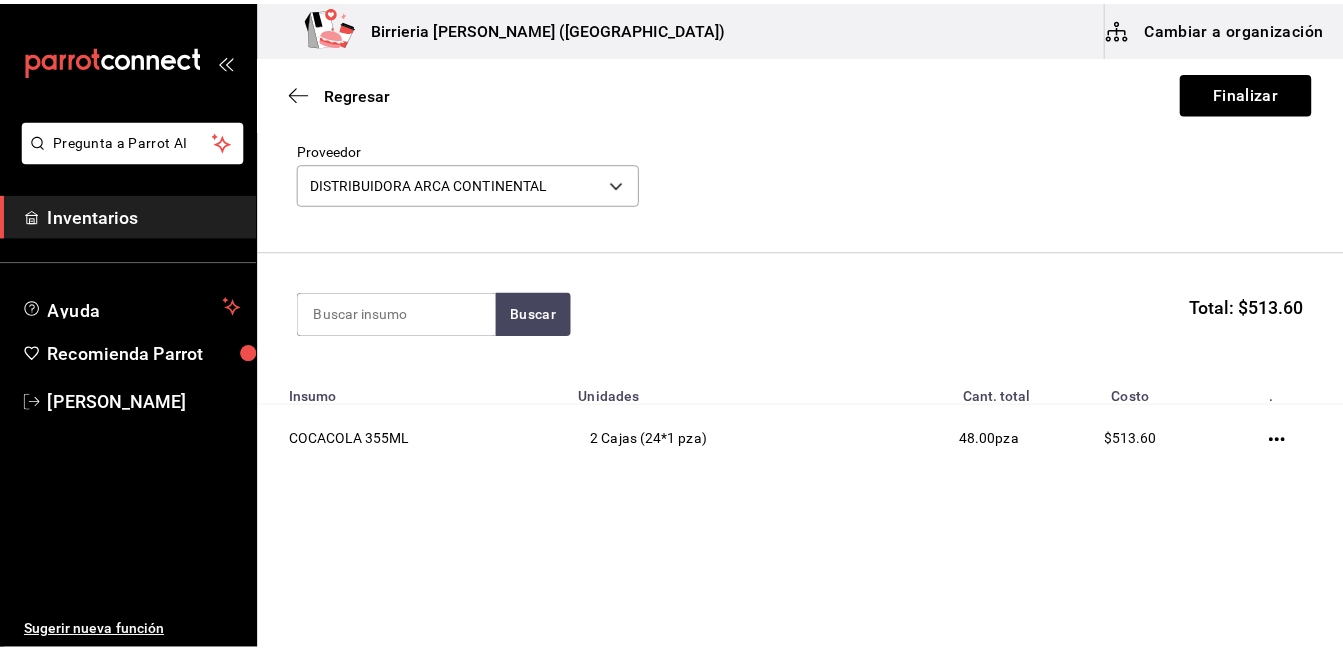 scroll, scrollTop: 82, scrollLeft: 0, axis: vertical 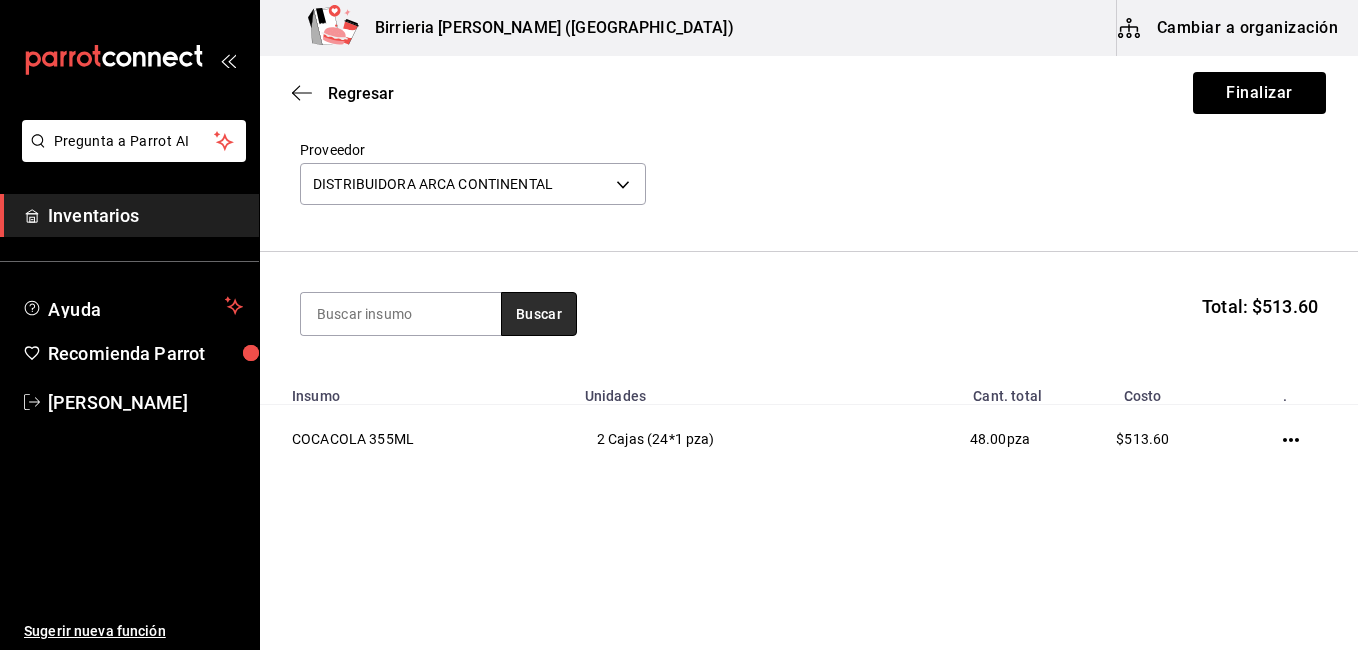 click on "Buscar" at bounding box center (539, 314) 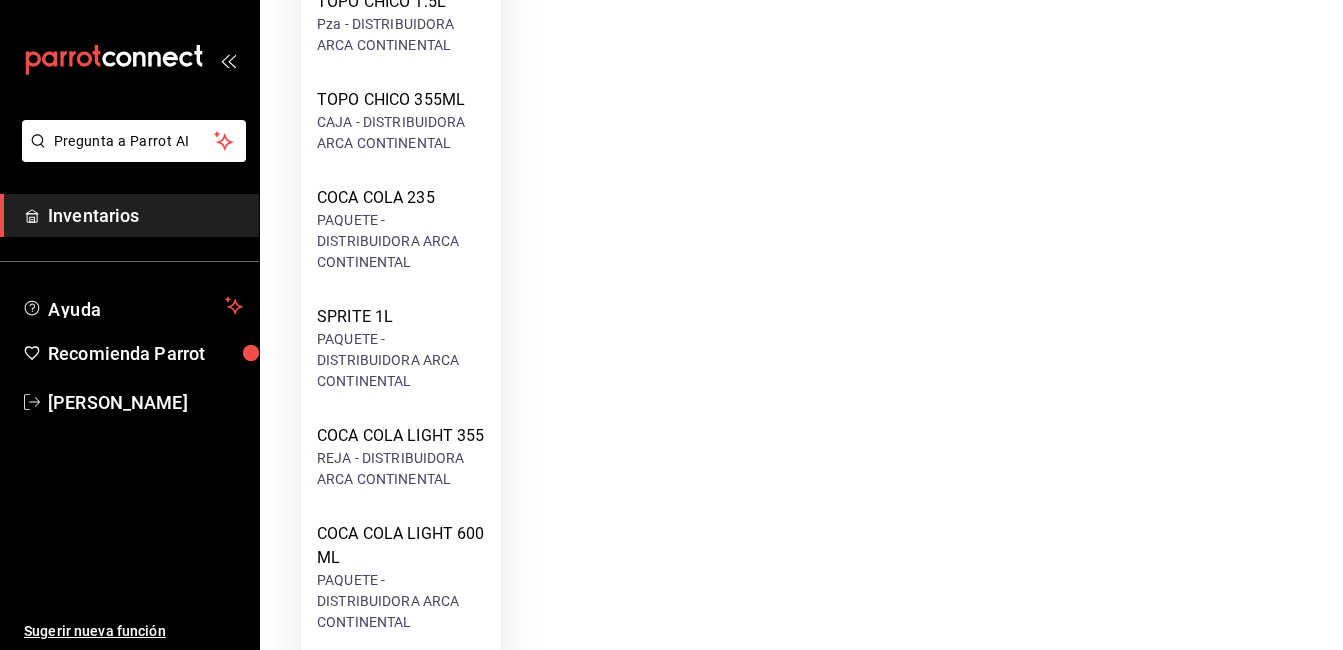 scroll, scrollTop: 700, scrollLeft: 0, axis: vertical 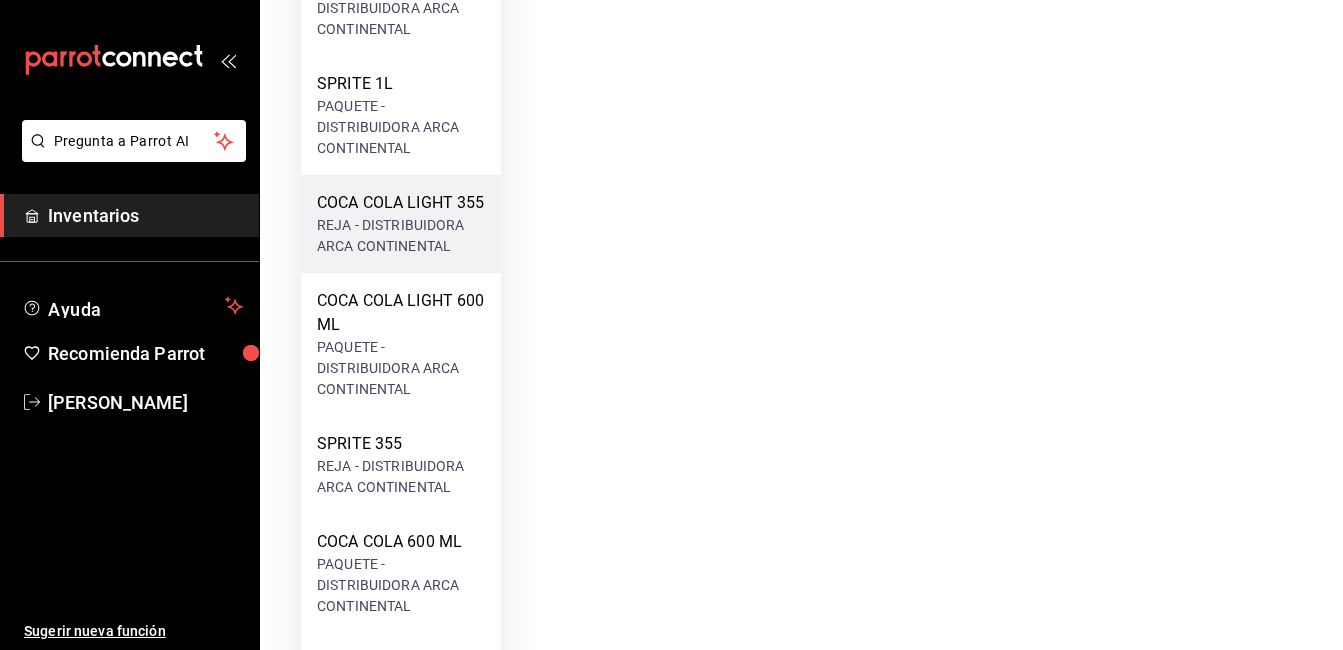 click on "REJA - DISTRIBUIDORA ARCA CONTINENTAL" at bounding box center [401, 236] 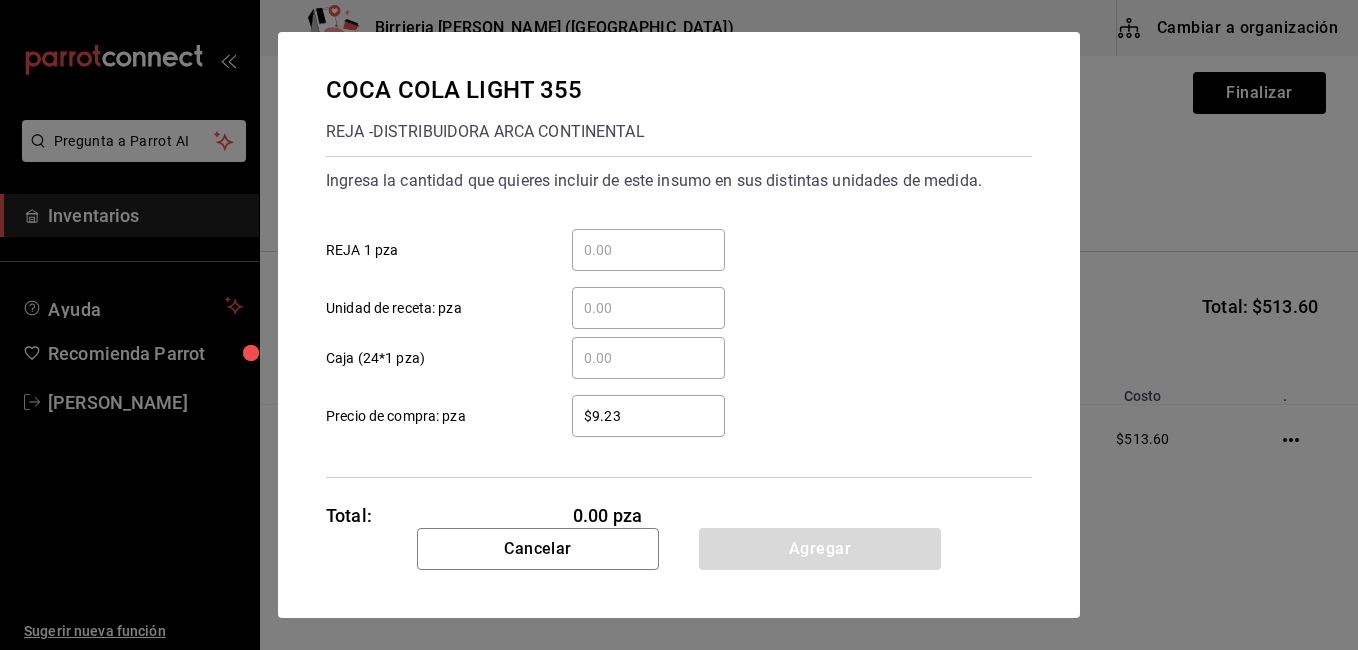 click on "​" at bounding box center [648, 358] 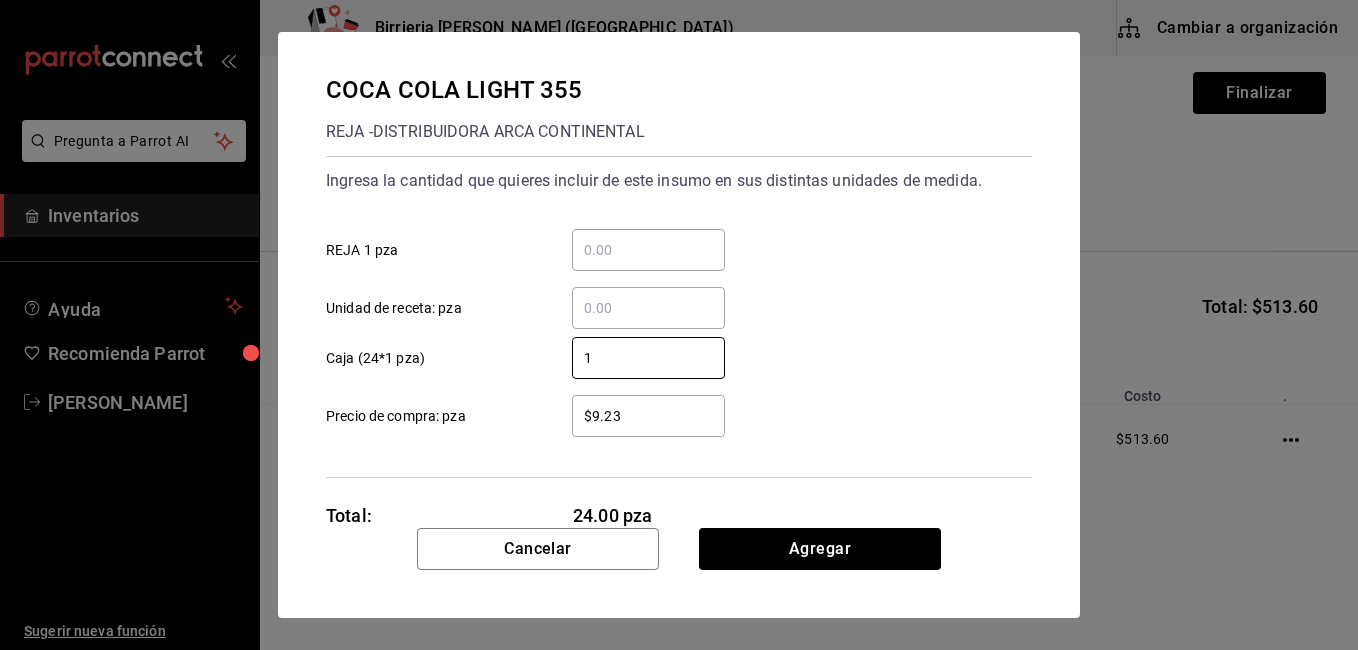 type on "1" 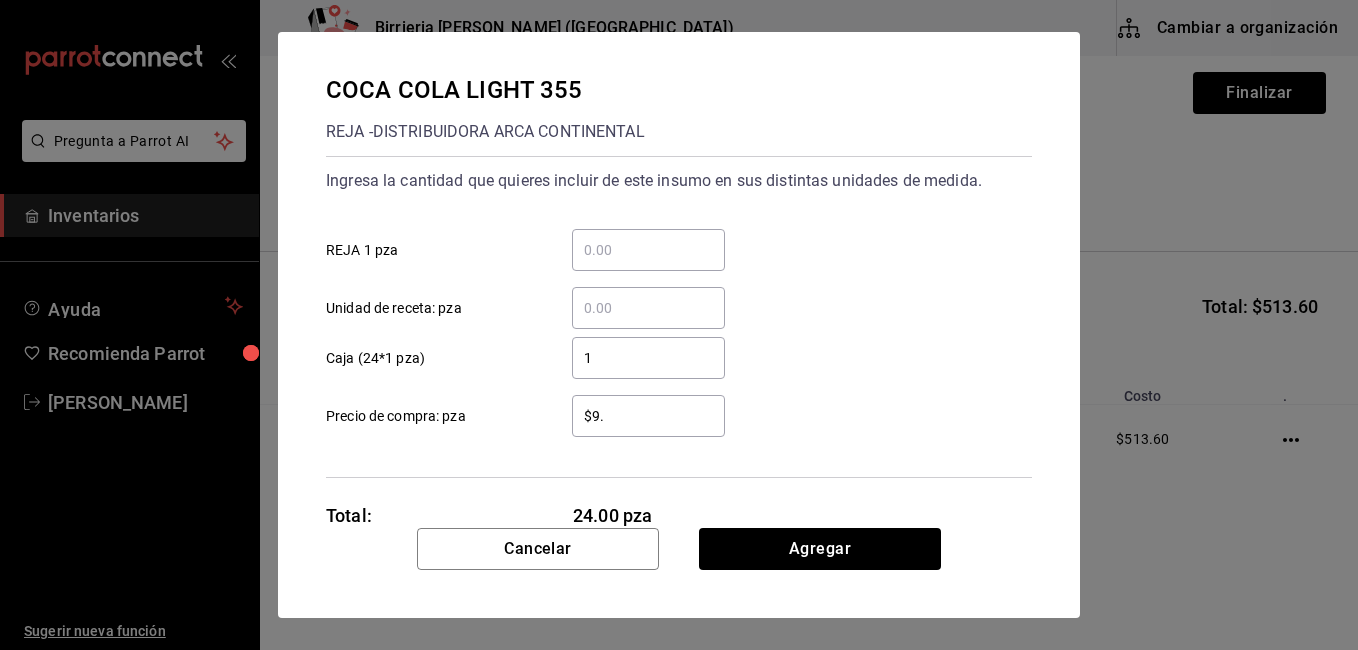 type on "$9" 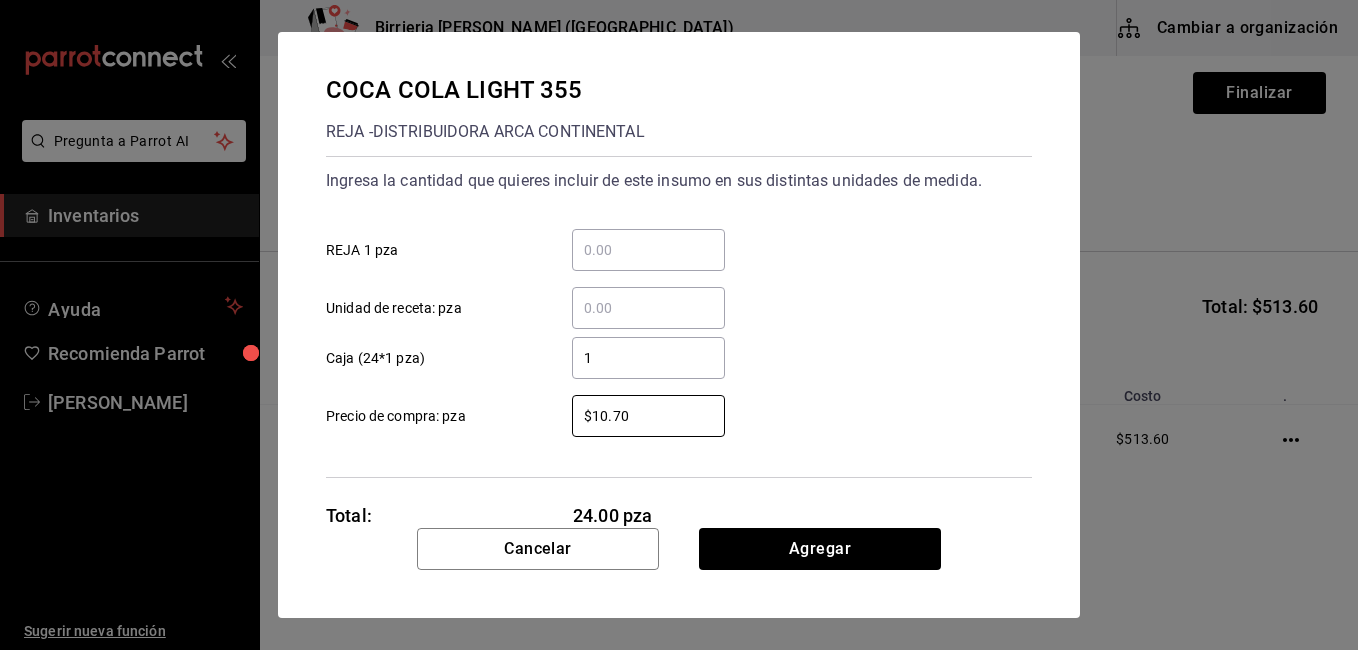 type on "$10.70" 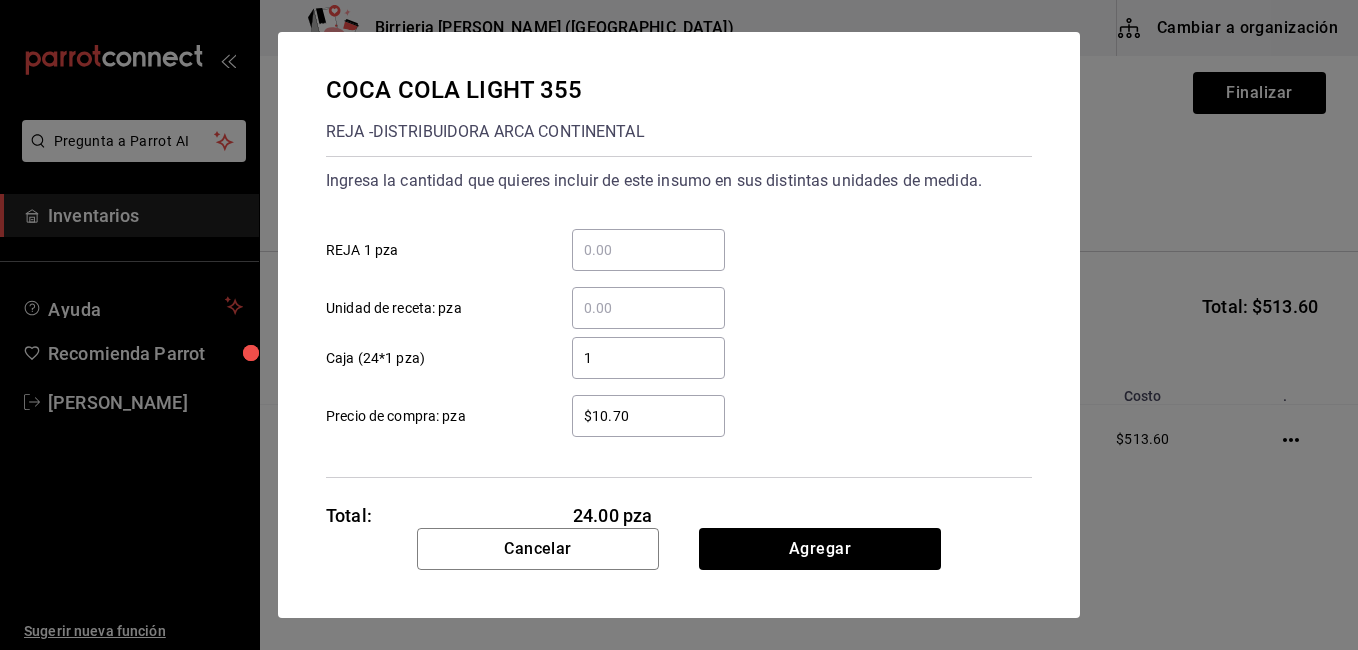click on "Cancelar Agregar" at bounding box center (679, 573) 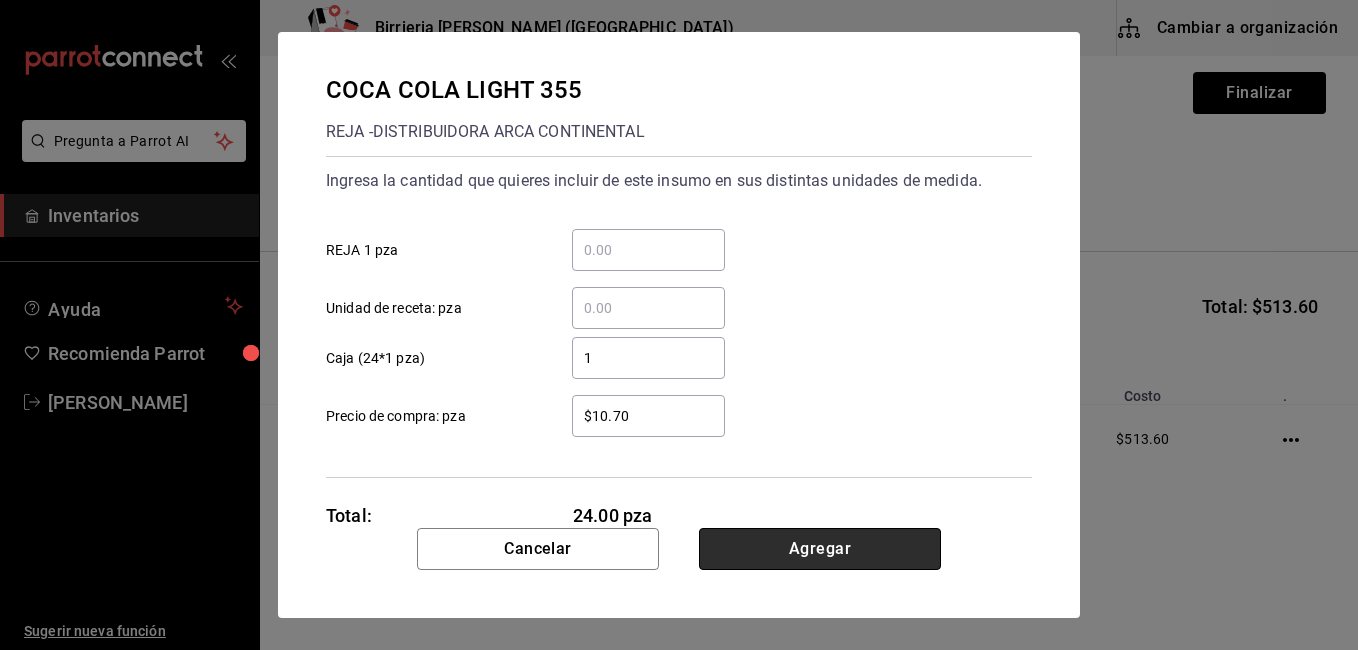 click on "Agregar" at bounding box center (820, 549) 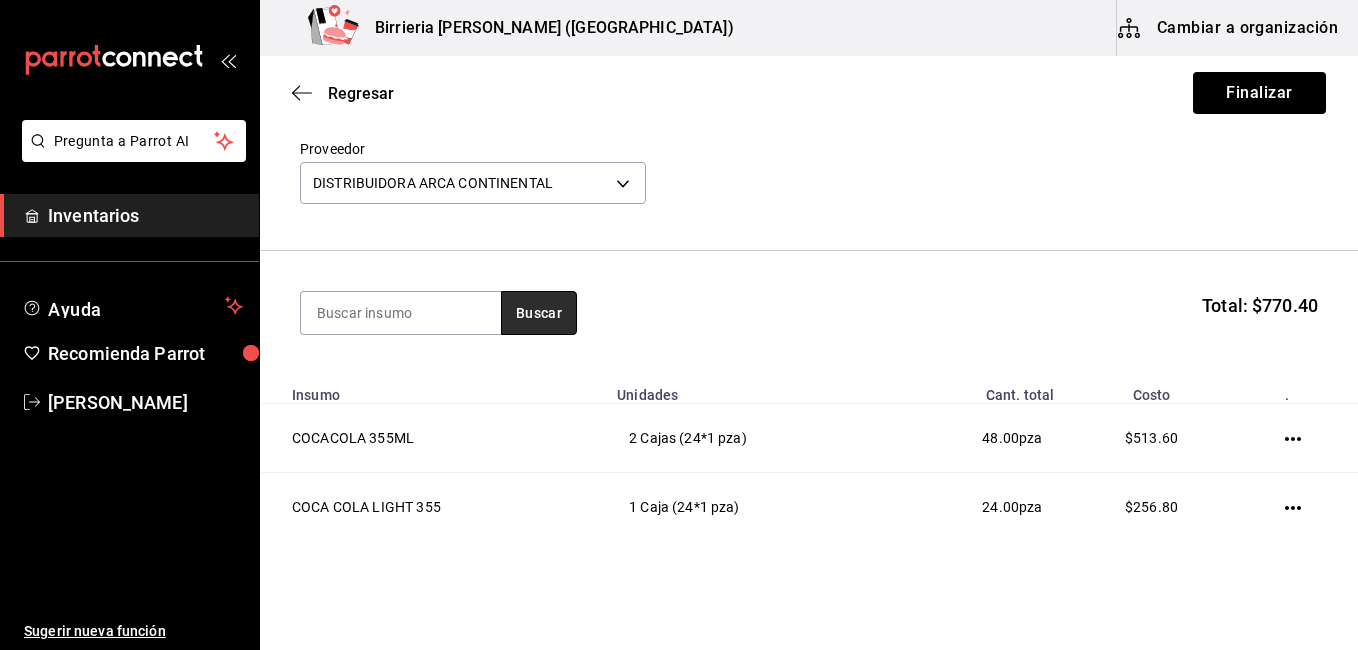 click on "Buscar" at bounding box center [539, 313] 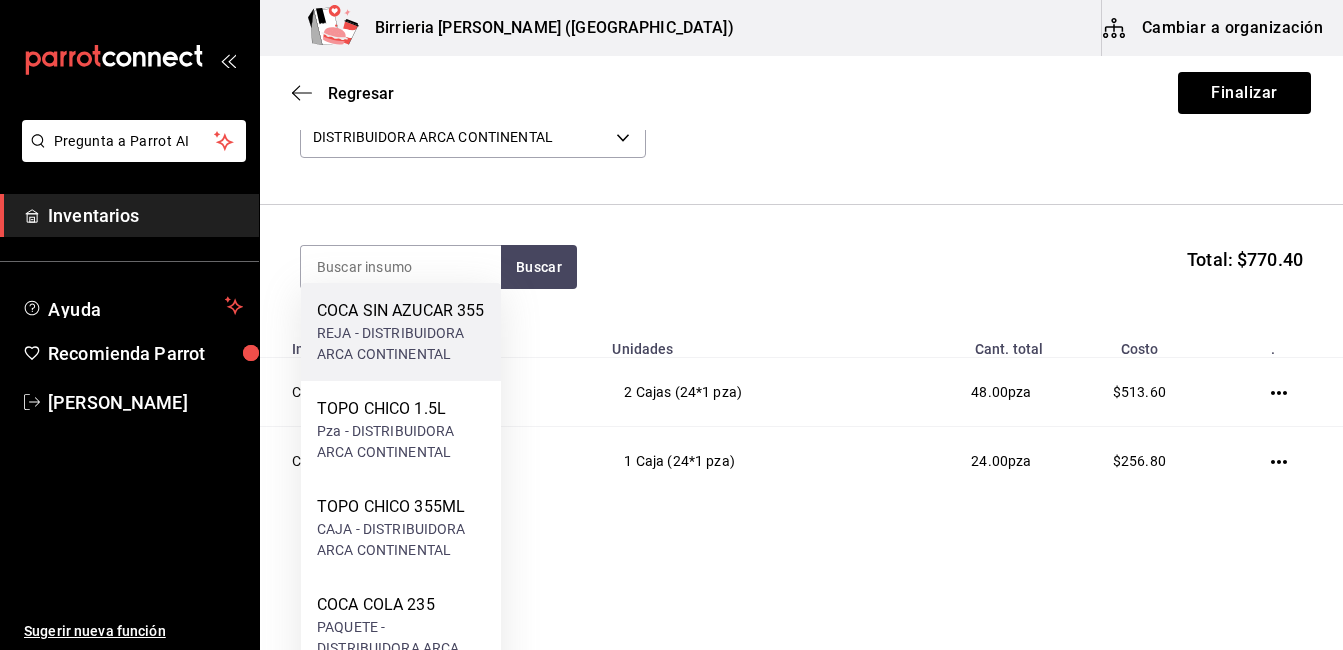 scroll, scrollTop: 151, scrollLeft: 0, axis: vertical 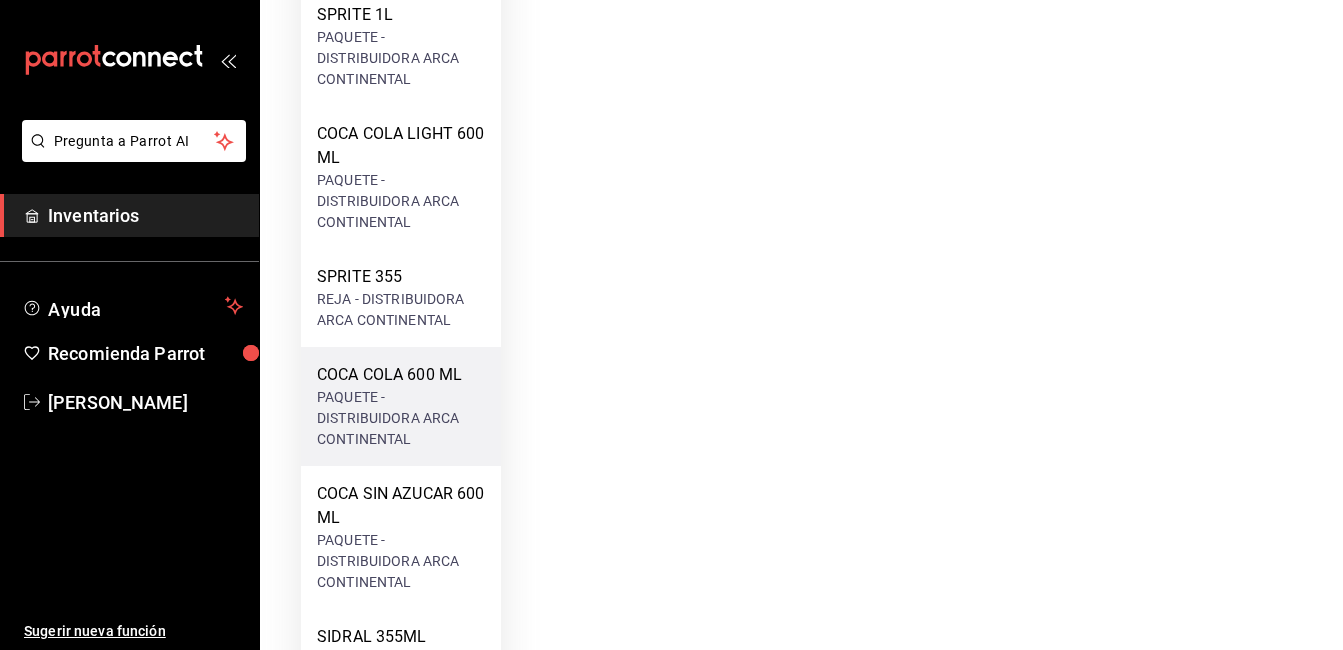 click on "PAQUETE - DISTRIBUIDORA ARCA CONTINENTAL" at bounding box center [401, 418] 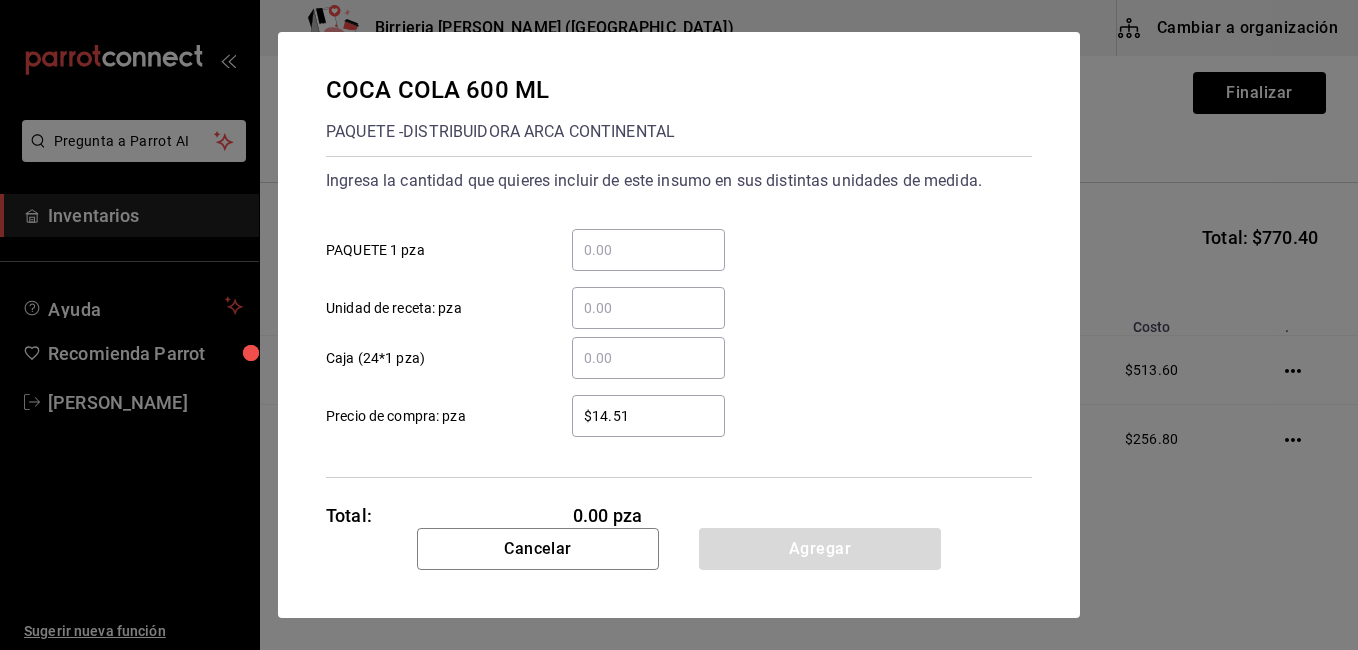 drag, startPoint x: 613, startPoint y: 365, endPoint x: 603, endPoint y: 362, distance: 10.440307 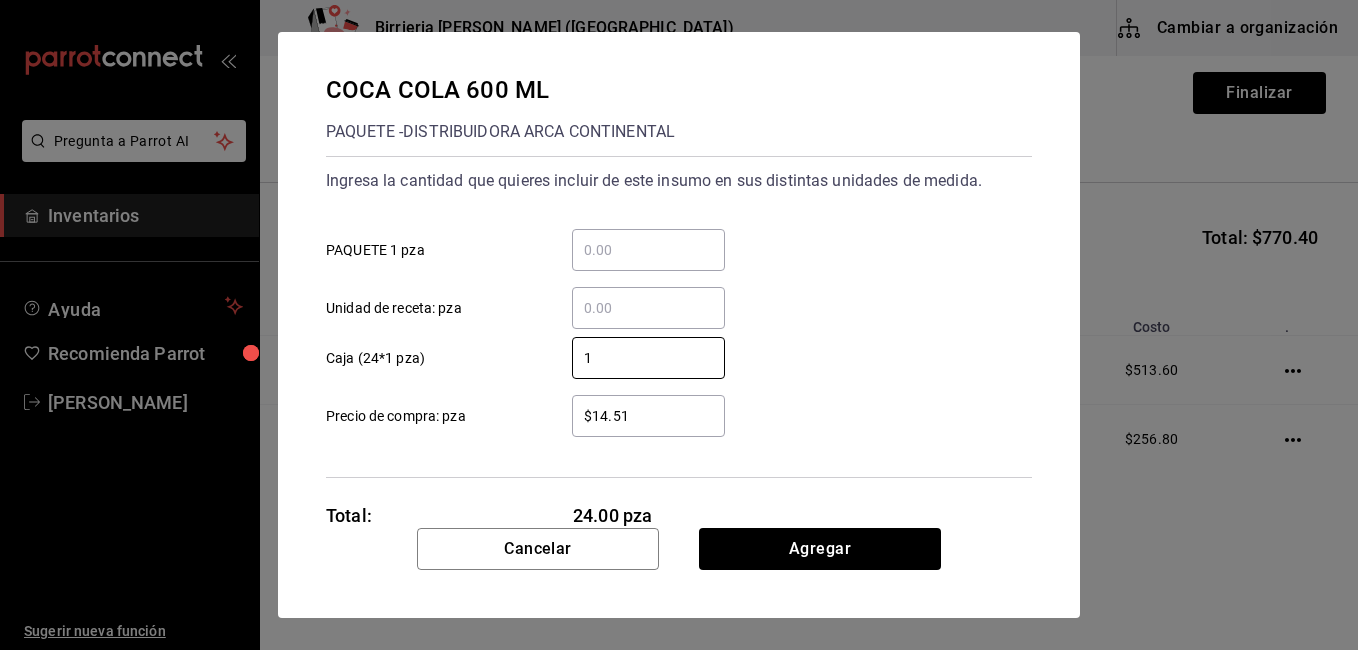 type on "1" 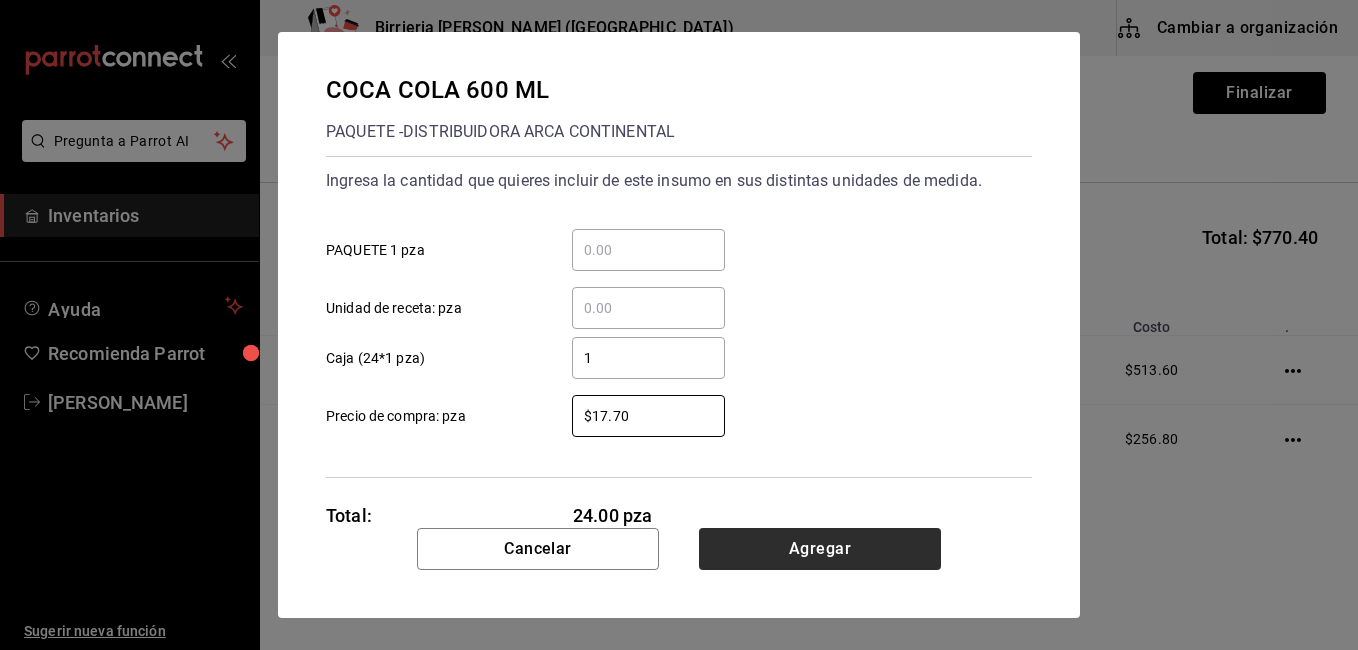 type on "$17.70" 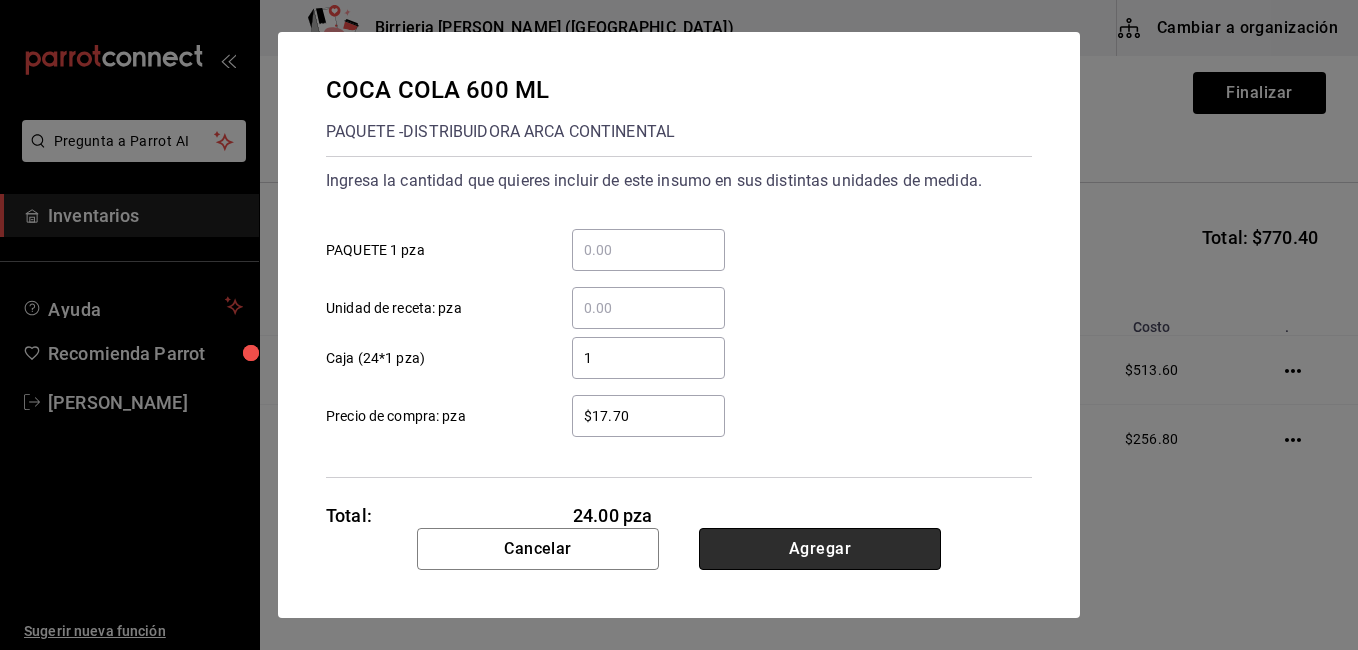 click on "Agregar" at bounding box center [820, 549] 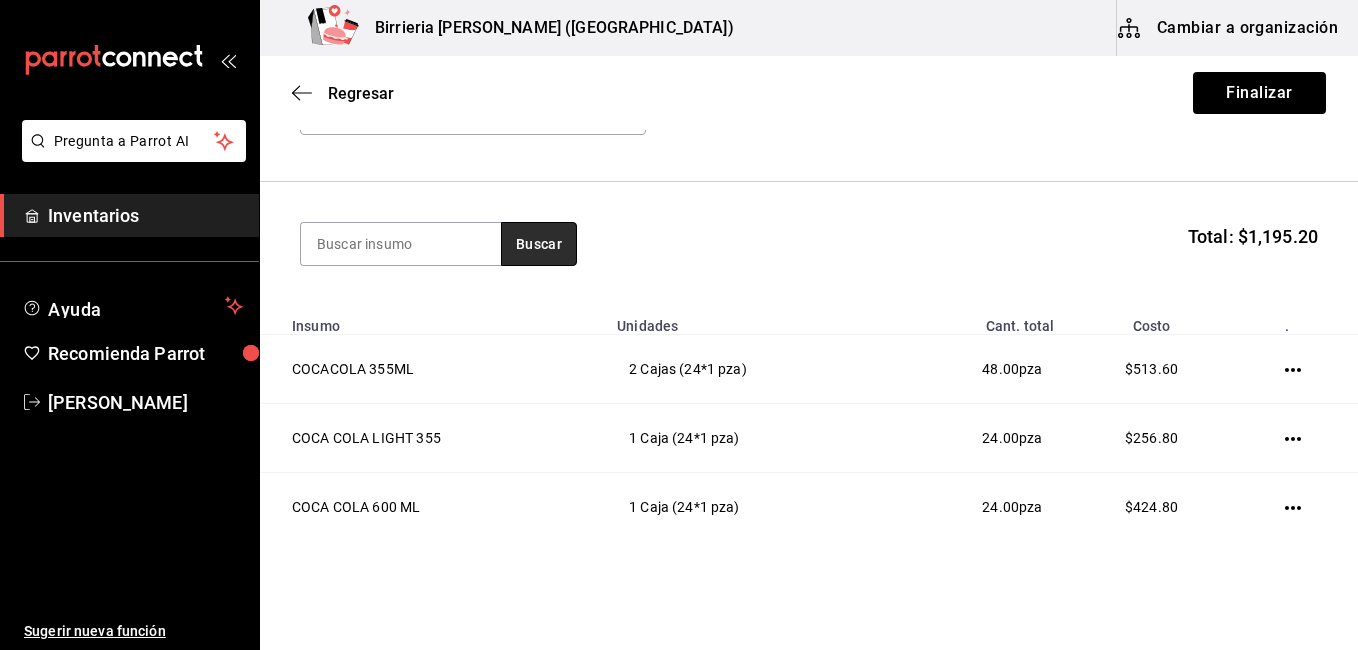 click on "Buscar" at bounding box center (539, 244) 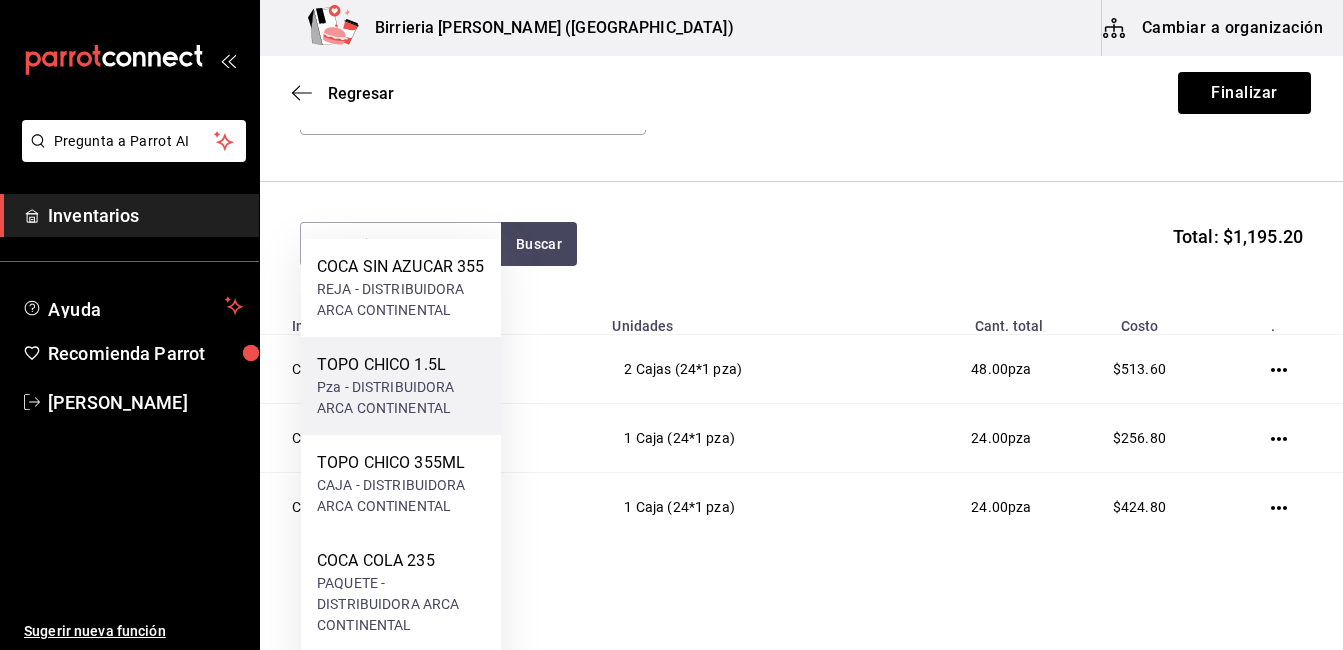 scroll, scrollTop: 220, scrollLeft: 0, axis: vertical 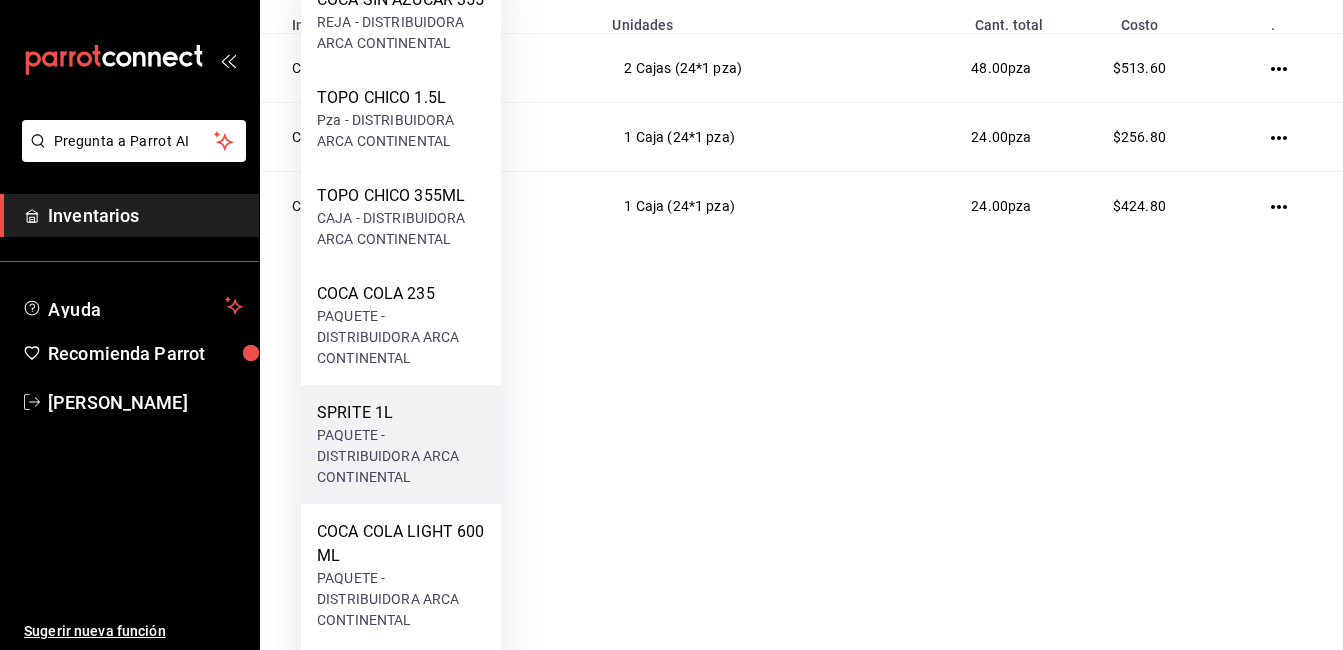 click on "SPRITE 1L" at bounding box center (401, 413) 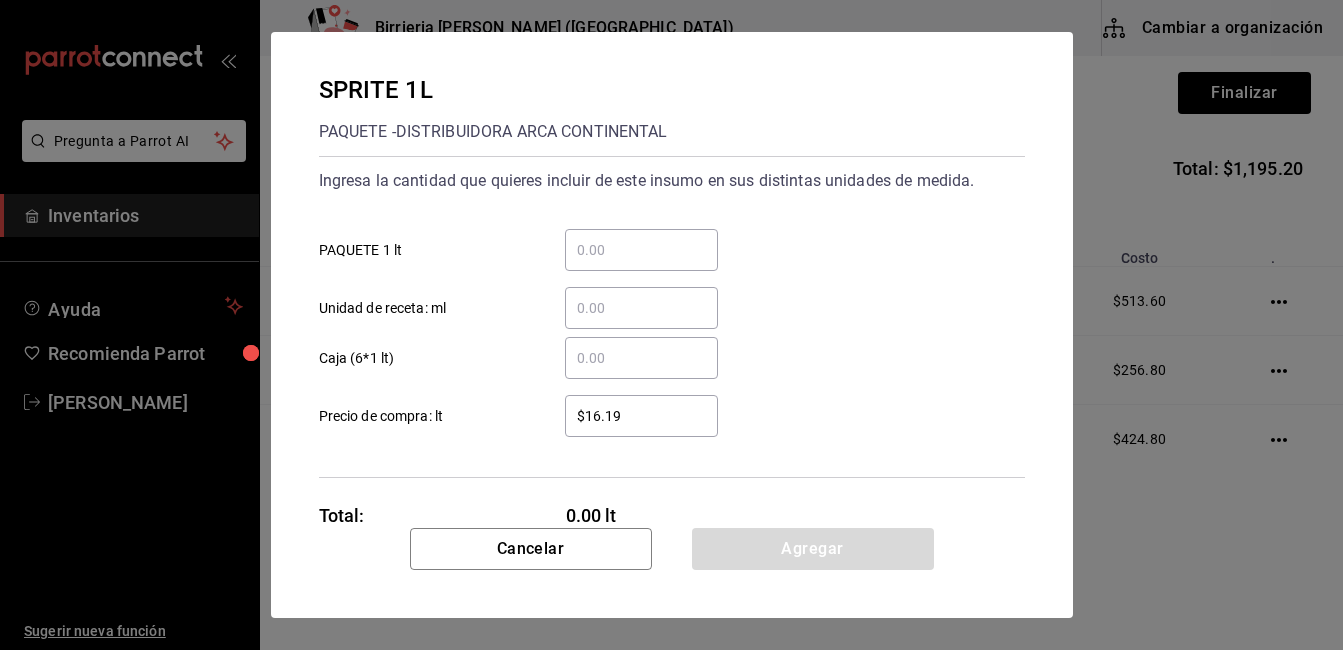 scroll, scrollTop: 0, scrollLeft: 0, axis: both 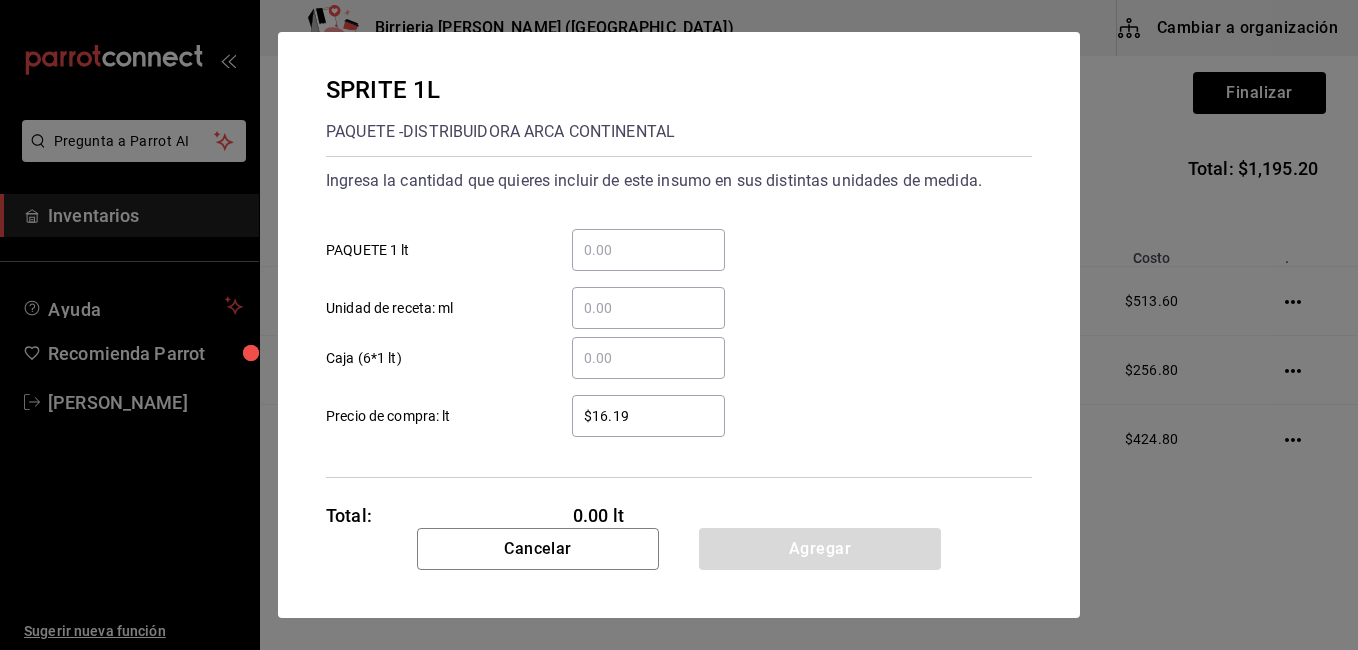 click on "​ Caja (6*1 lt)" at bounding box center (648, 358) 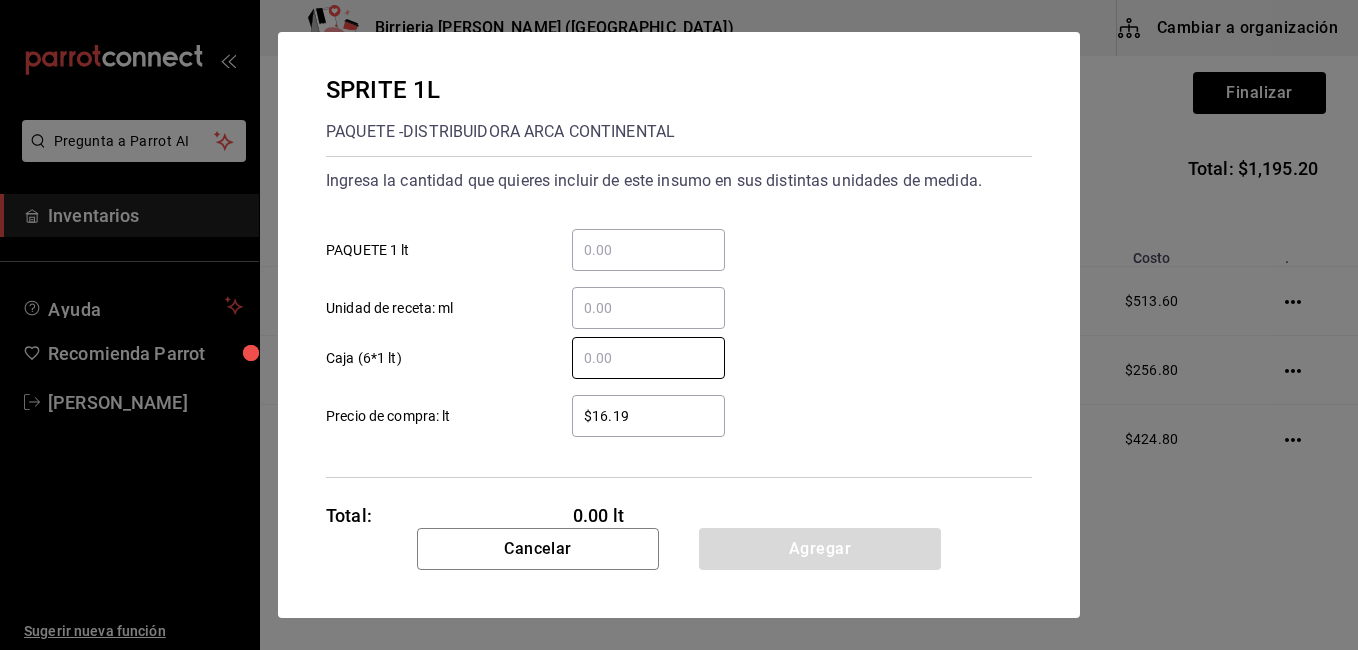 click on "​" at bounding box center [648, 250] 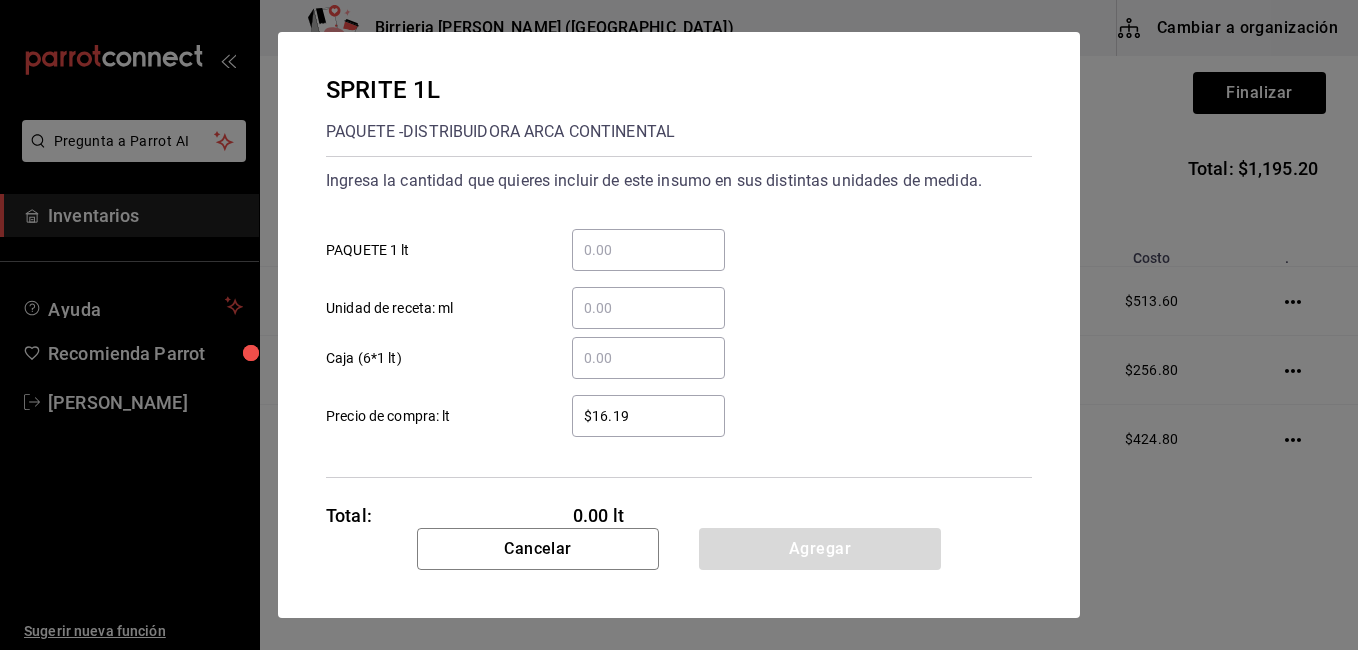 click on "​ Caja (6*1 lt)" at bounding box center (648, 358) 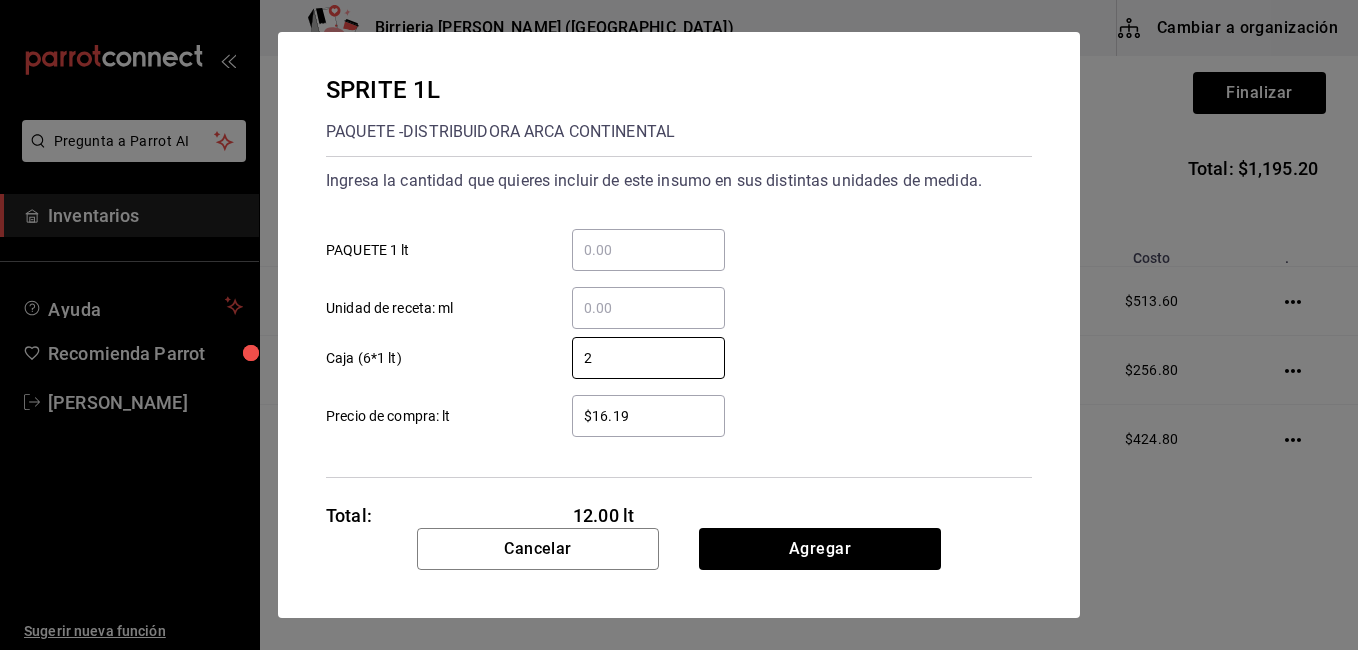 type on "2" 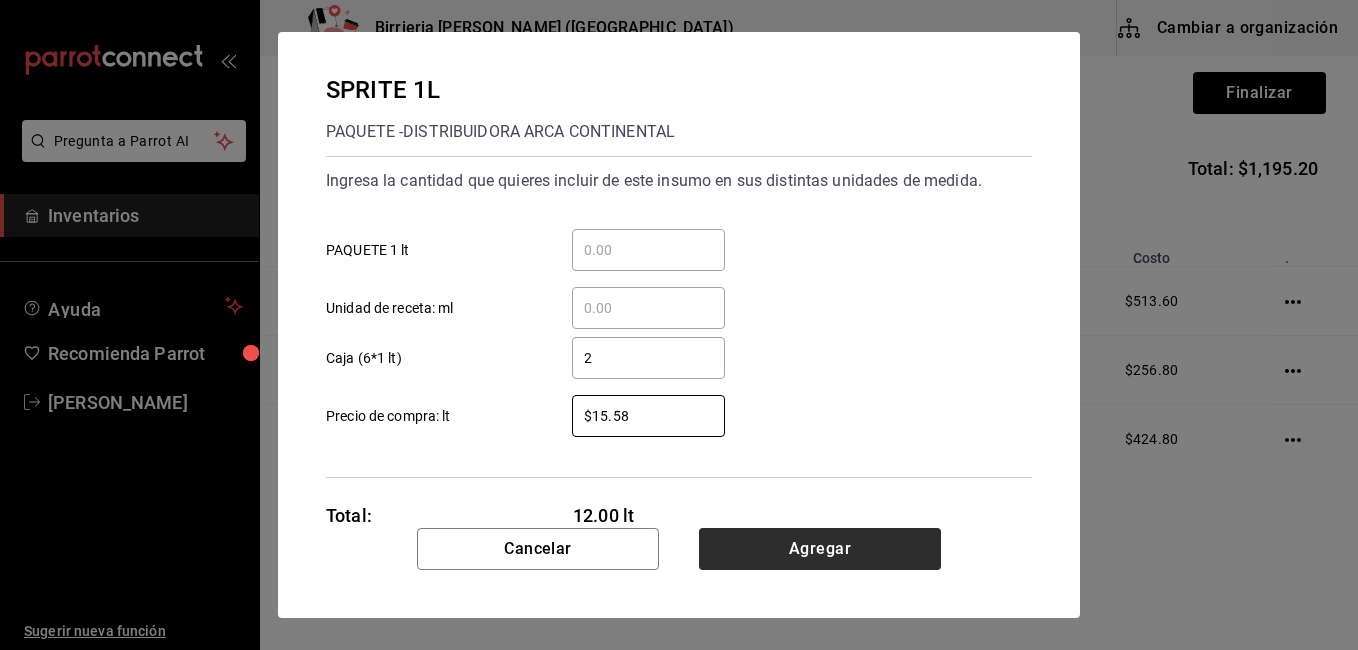 type on "$15.58" 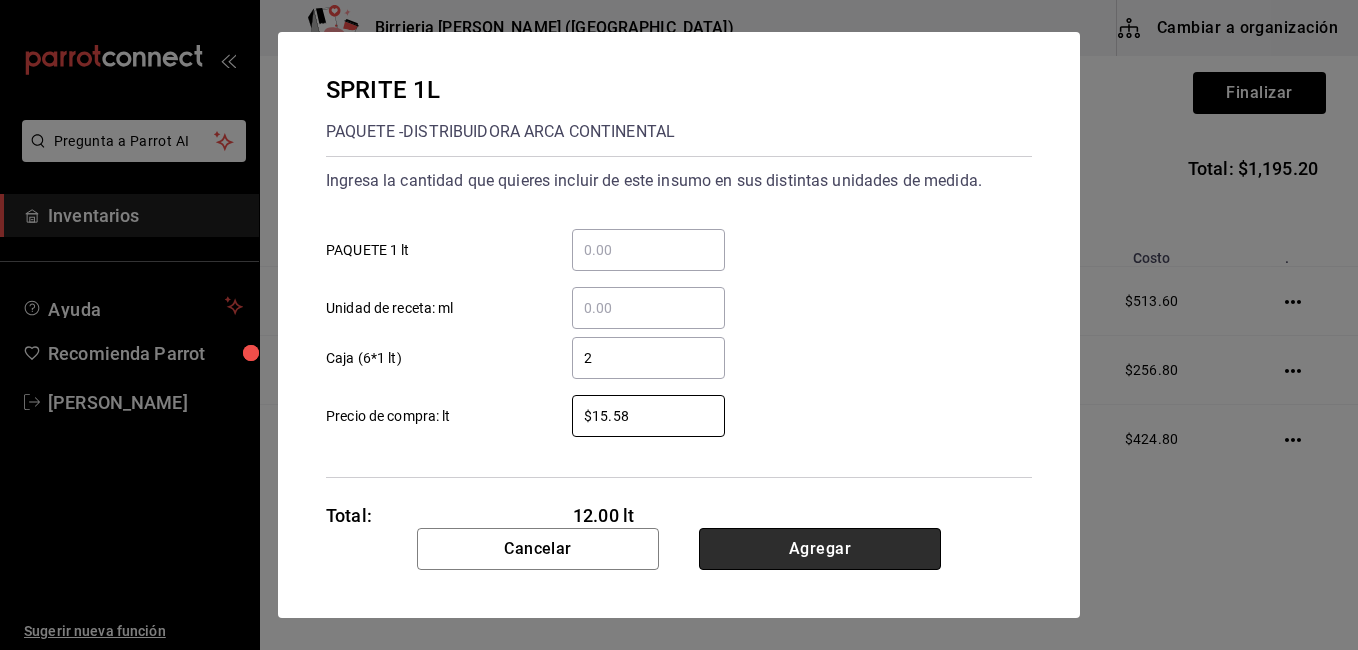 click on "Agregar" at bounding box center (820, 549) 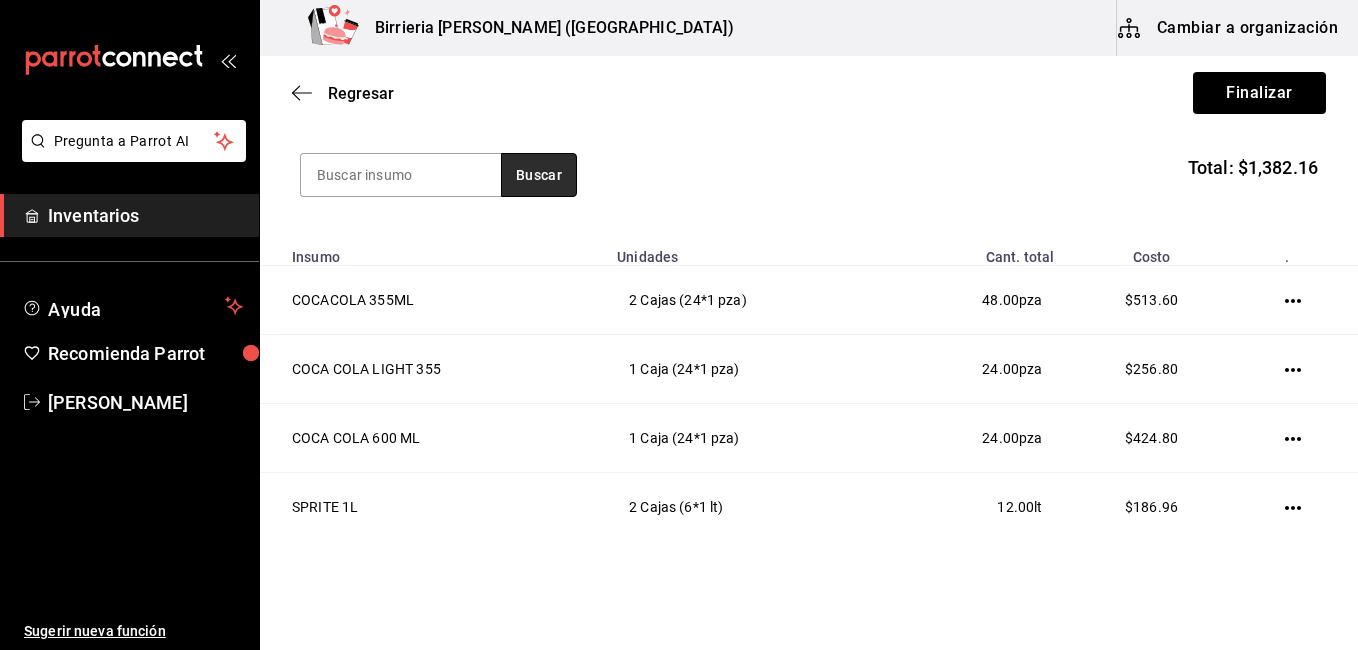 click on "Buscar" at bounding box center (539, 175) 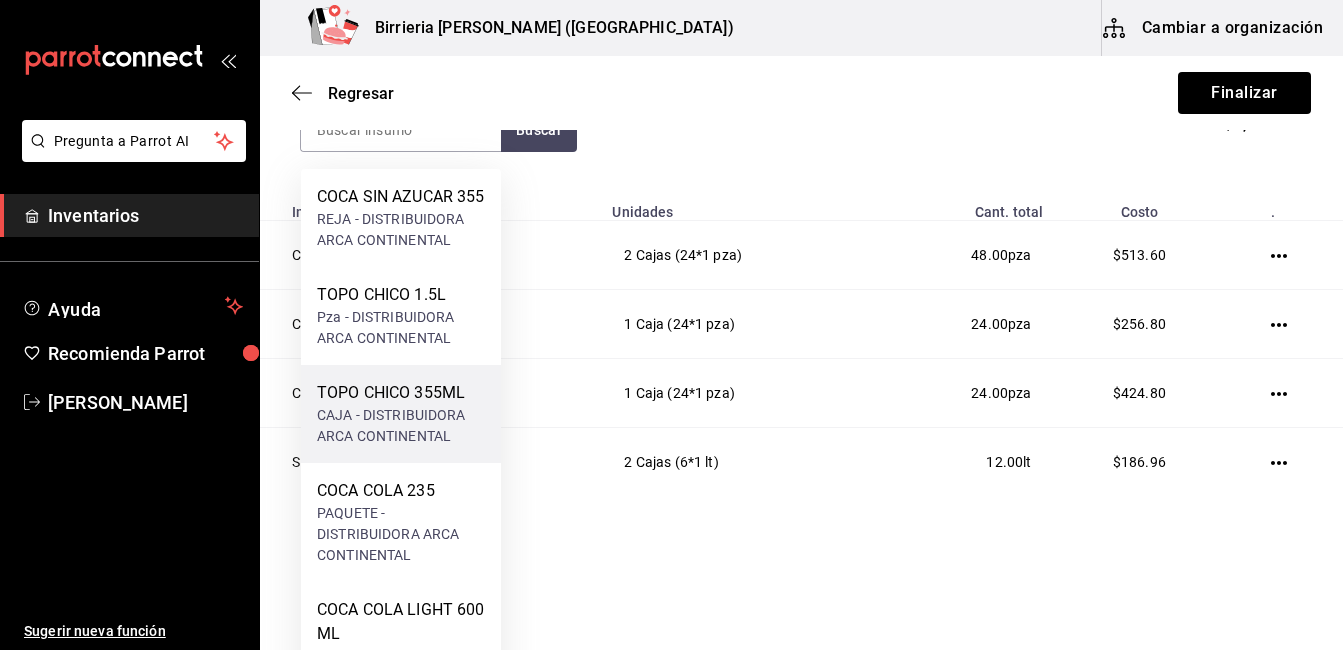 scroll, scrollTop: 289, scrollLeft: 0, axis: vertical 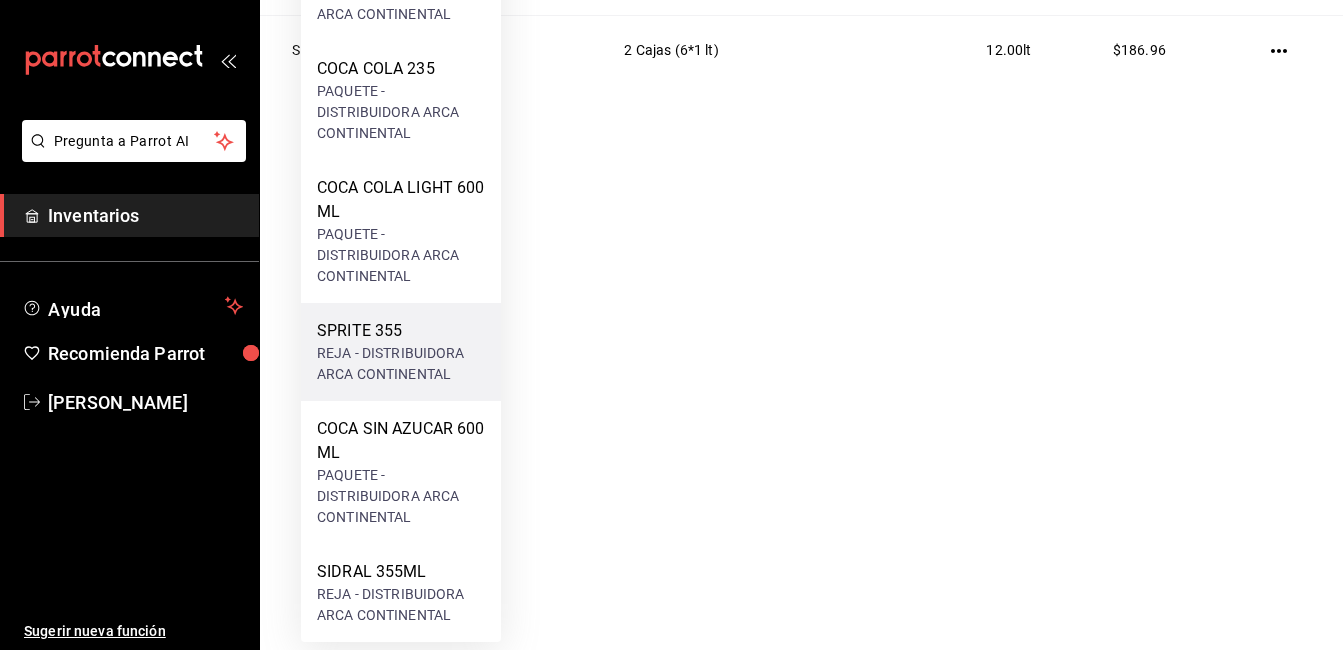 click on "SPRITE 355" at bounding box center (401, 331) 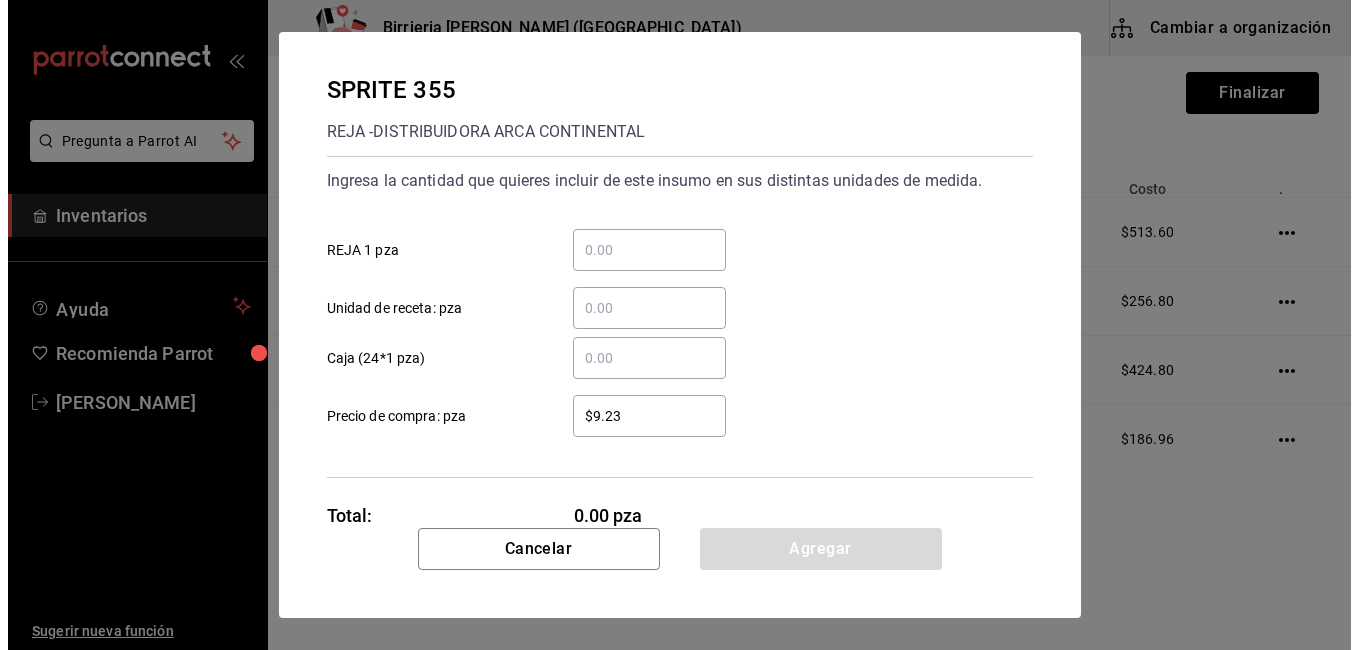 scroll, scrollTop: 0, scrollLeft: 0, axis: both 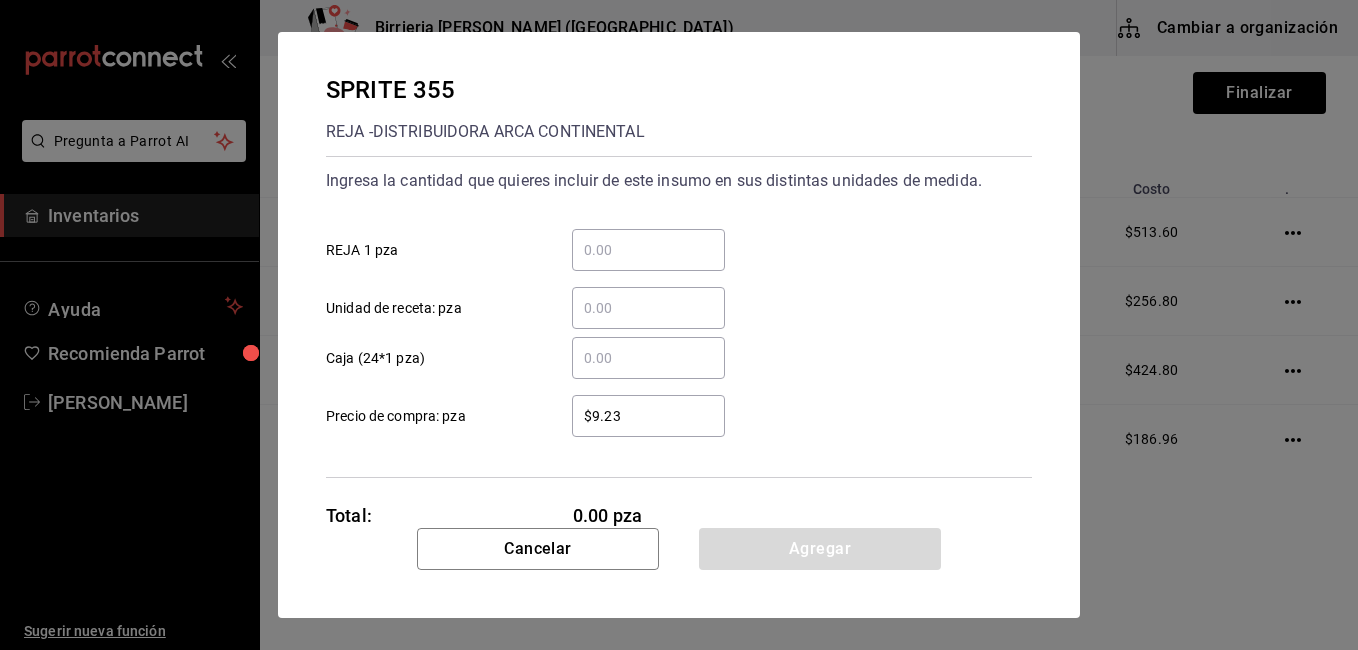 click on "​ Caja (24*1 pza)" at bounding box center (648, 358) 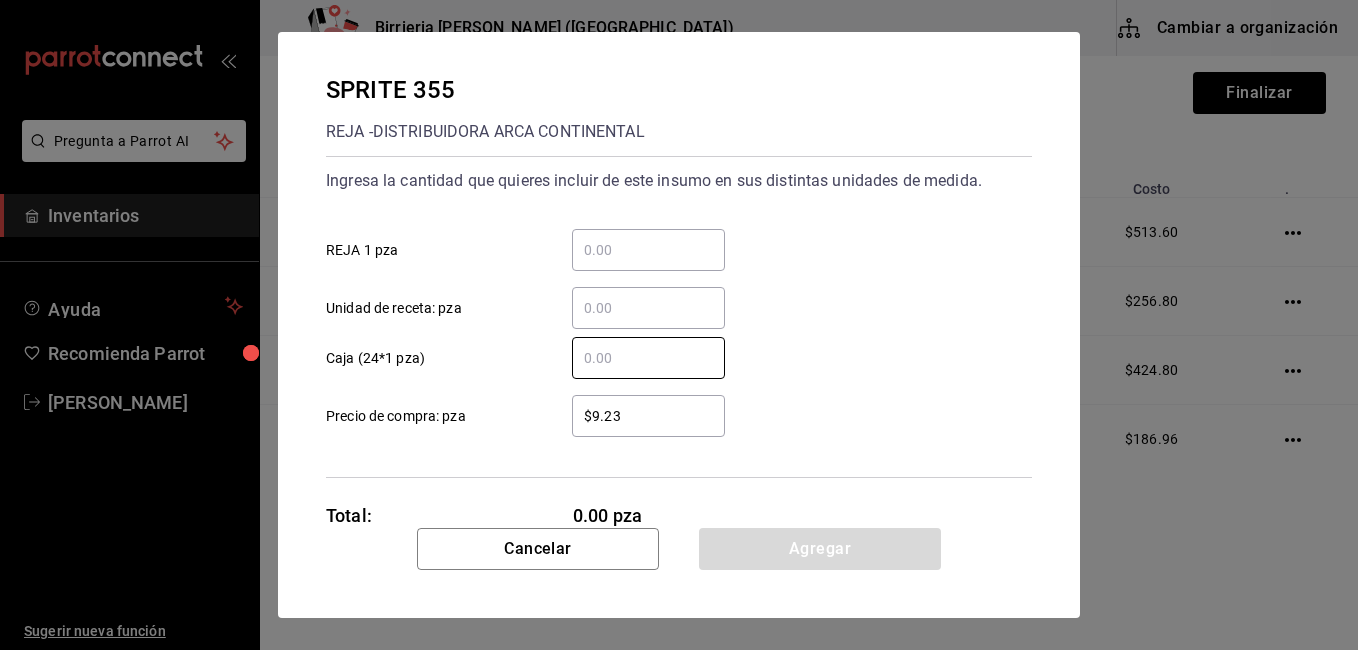 click on "$9.23" at bounding box center (648, 416) 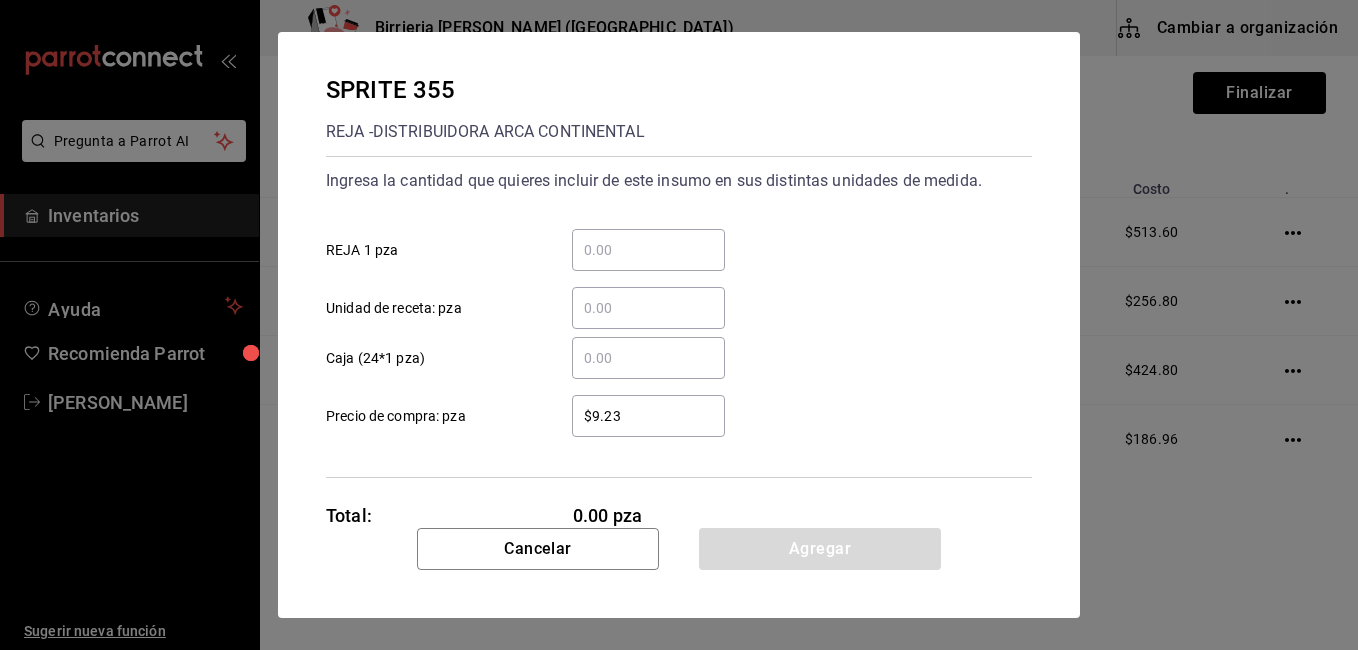 click on "$9.23" at bounding box center (648, 416) 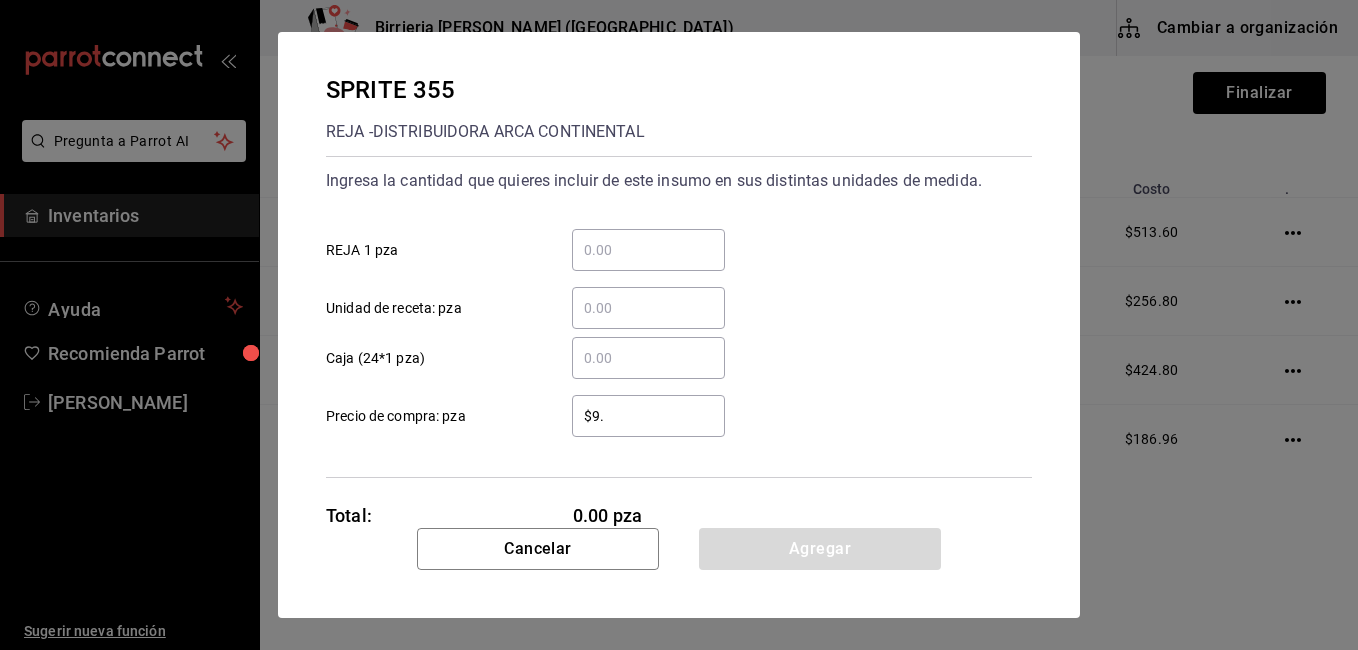 type on "$9" 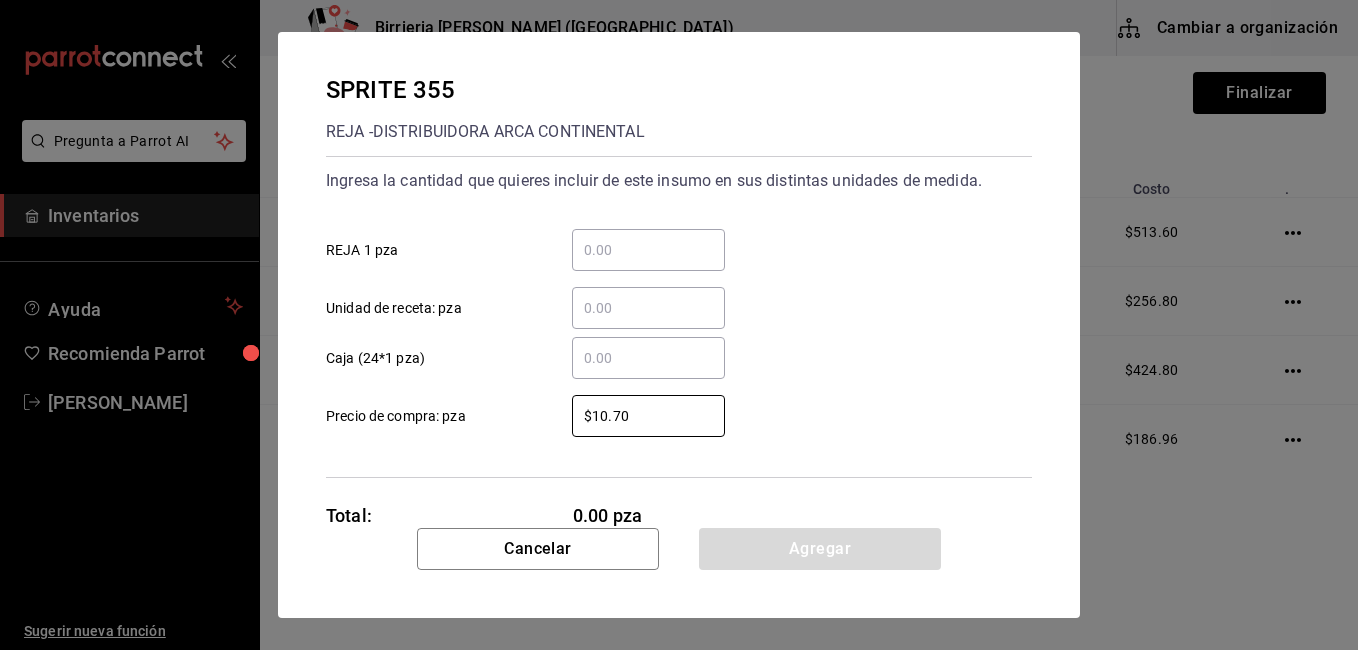 type on "$10.70" 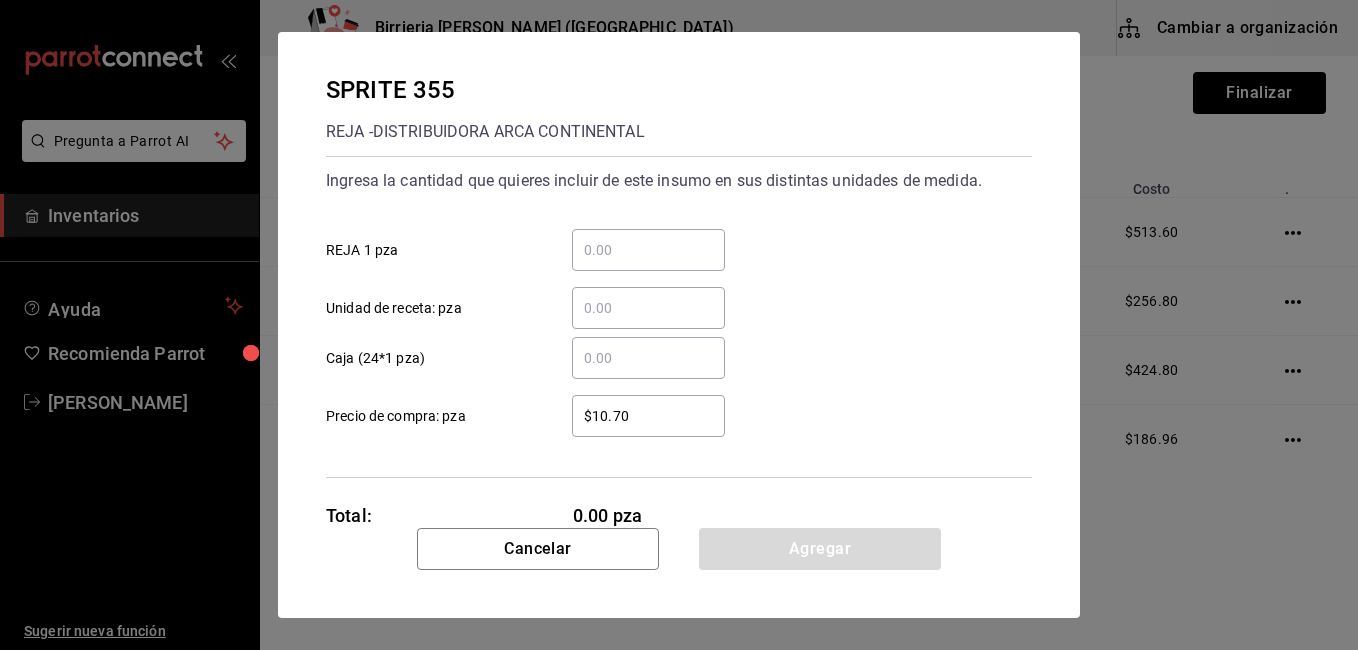 click on "​" at bounding box center (648, 358) 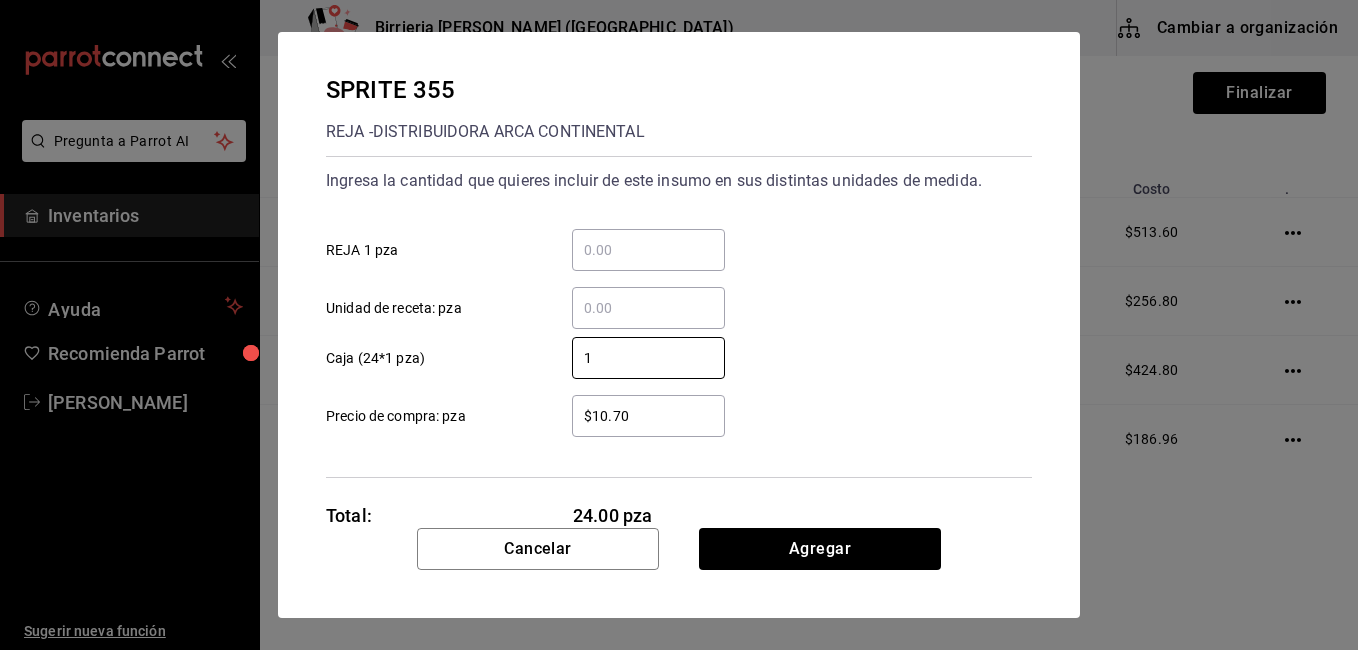 type on "1" 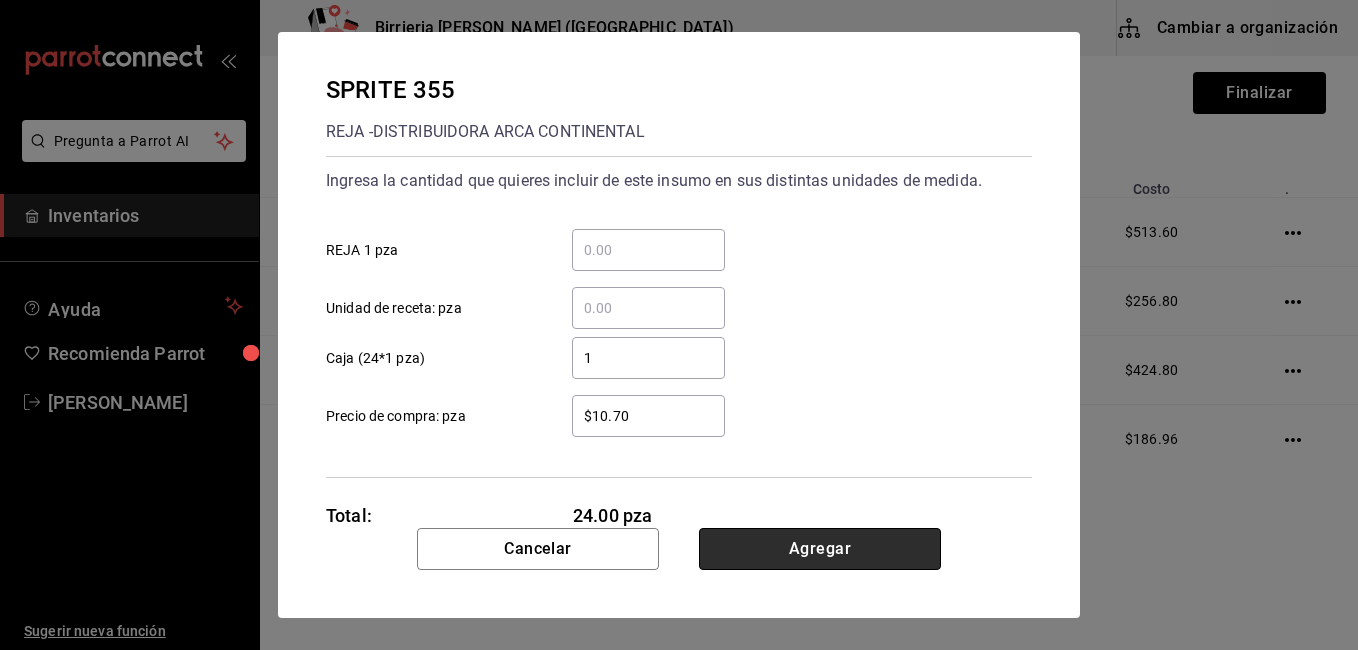 click on "Agregar" at bounding box center (820, 549) 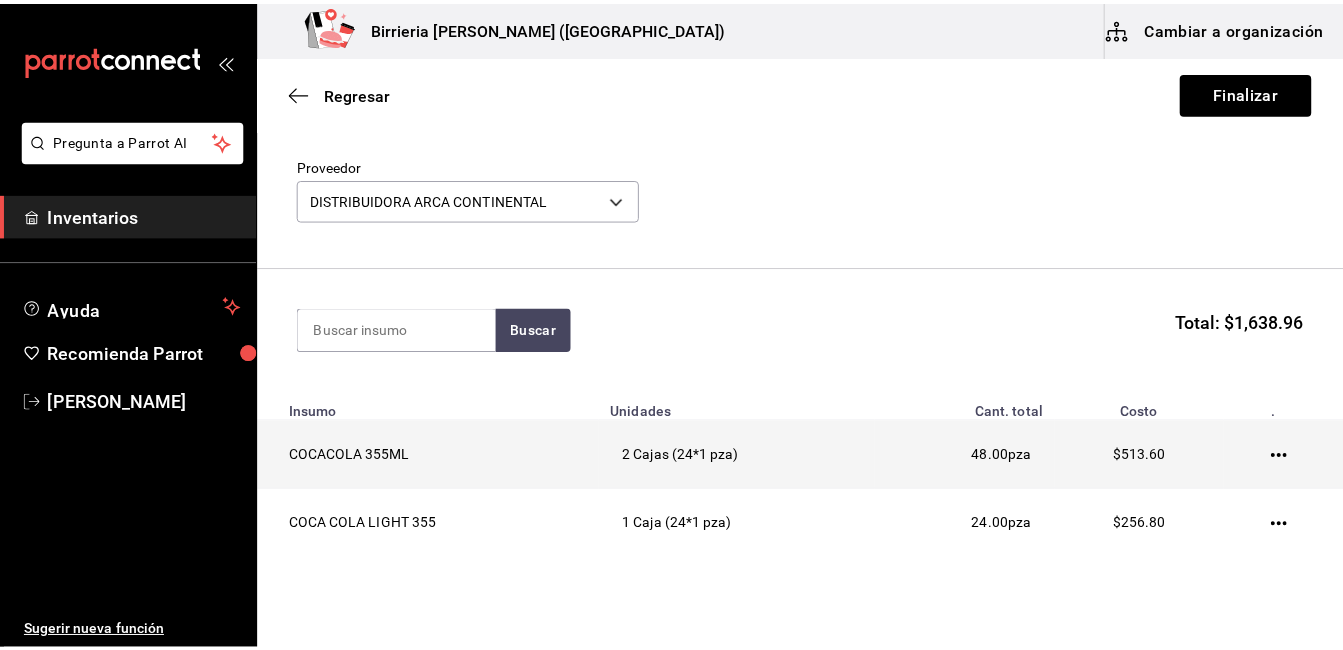scroll, scrollTop: 0, scrollLeft: 0, axis: both 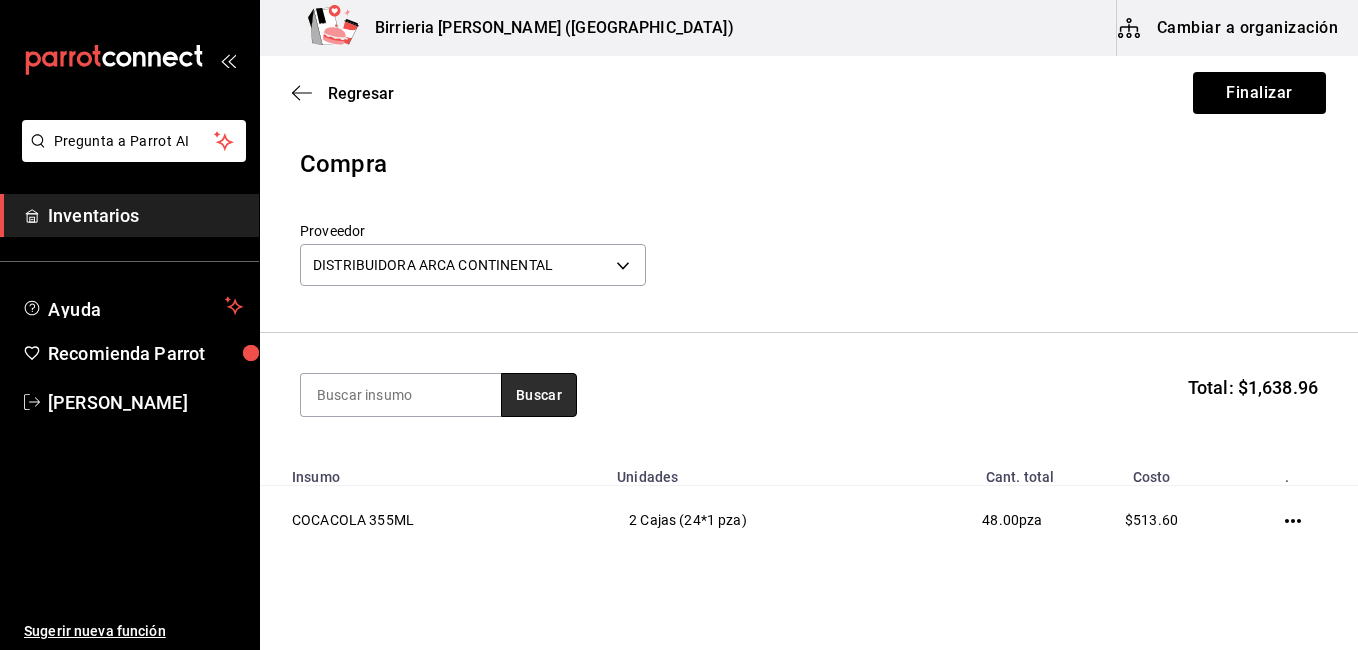 click on "Buscar" at bounding box center [539, 395] 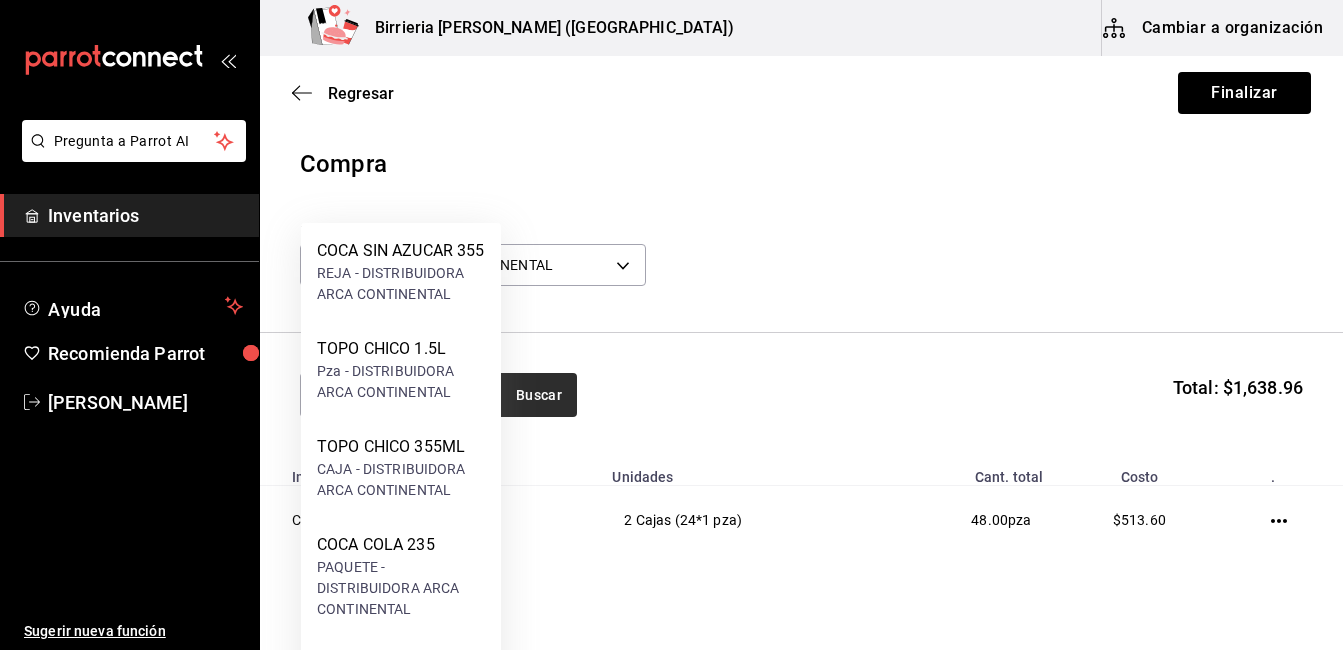 scroll, scrollTop: 358, scrollLeft: 0, axis: vertical 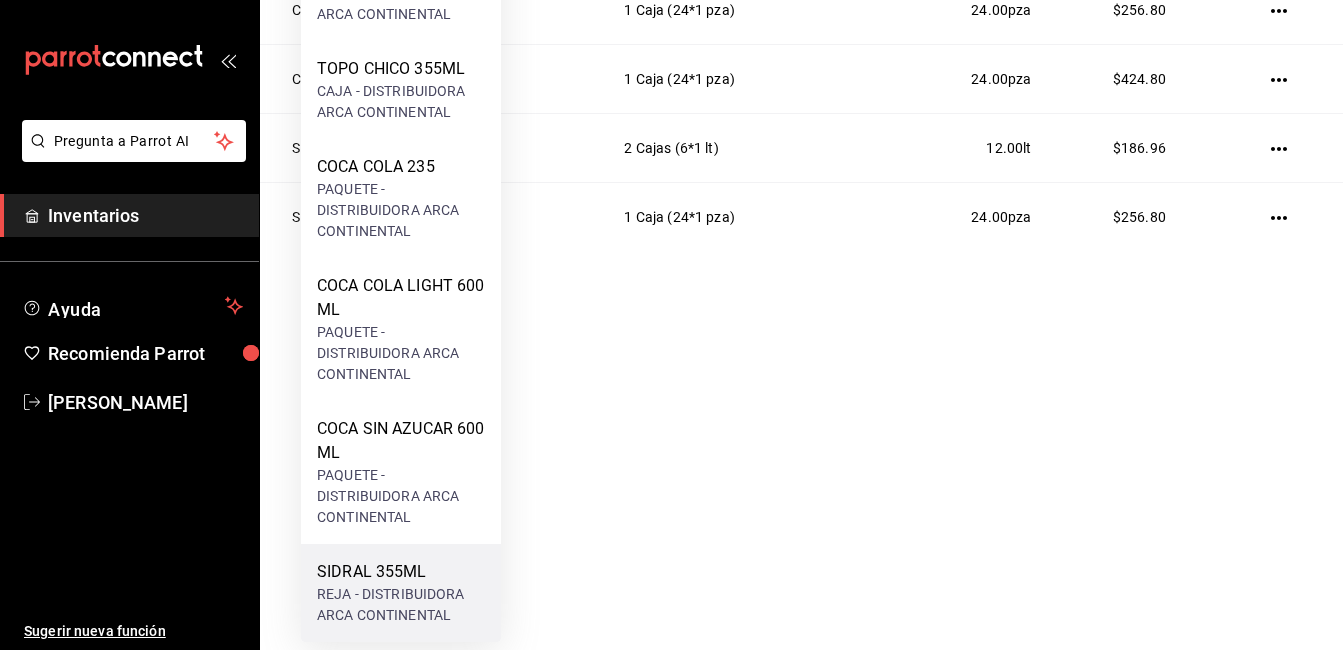 click on "SIDRAL 355ML" at bounding box center [401, 572] 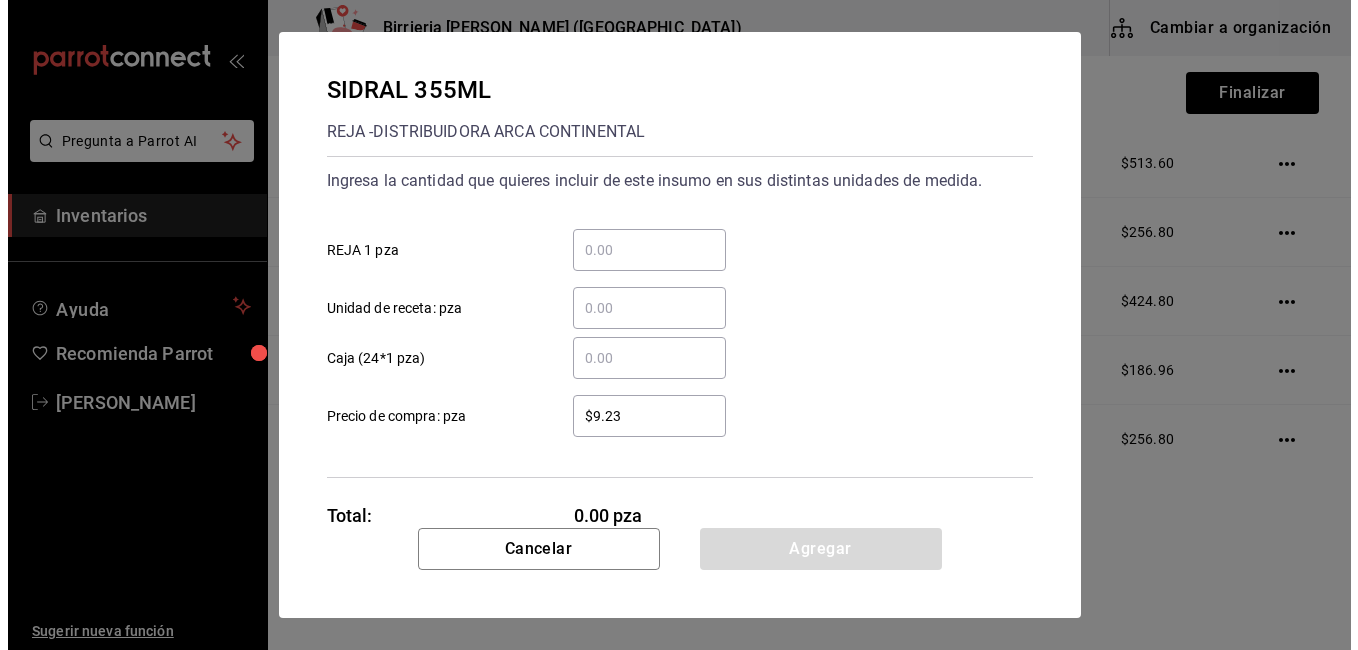 scroll, scrollTop: 0, scrollLeft: 0, axis: both 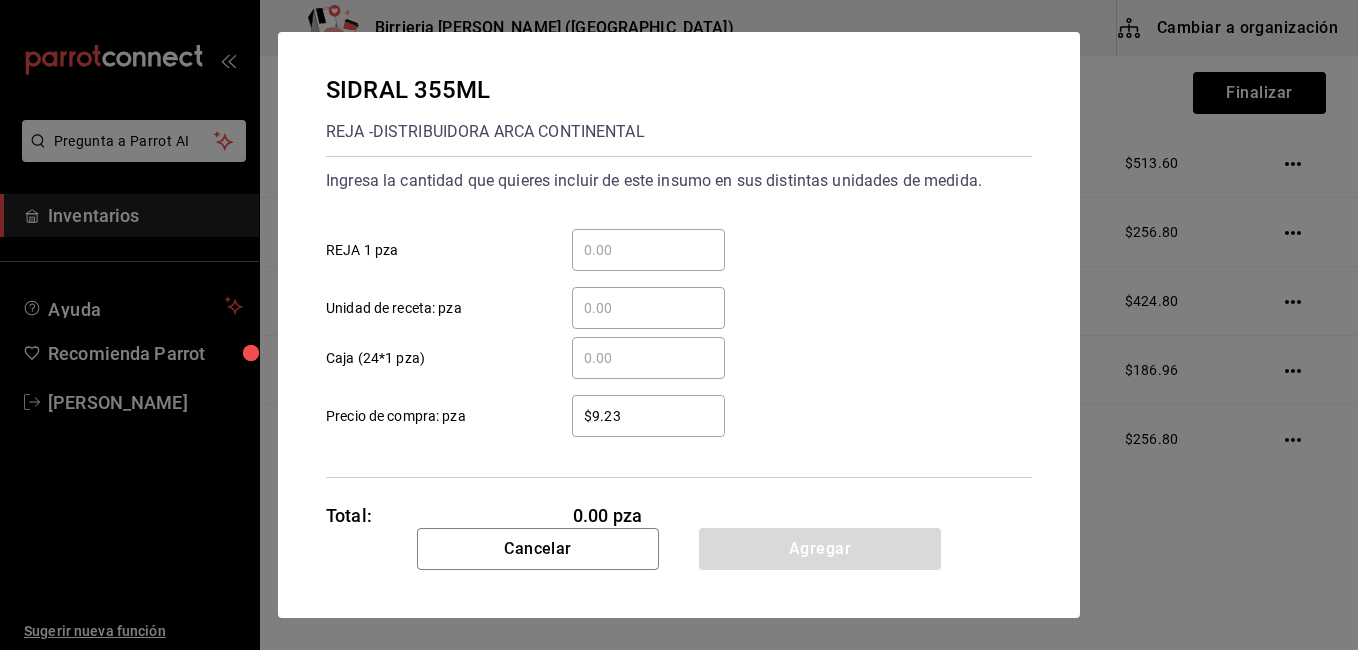 click on "​ Caja (24*1 pza)" at bounding box center [648, 358] 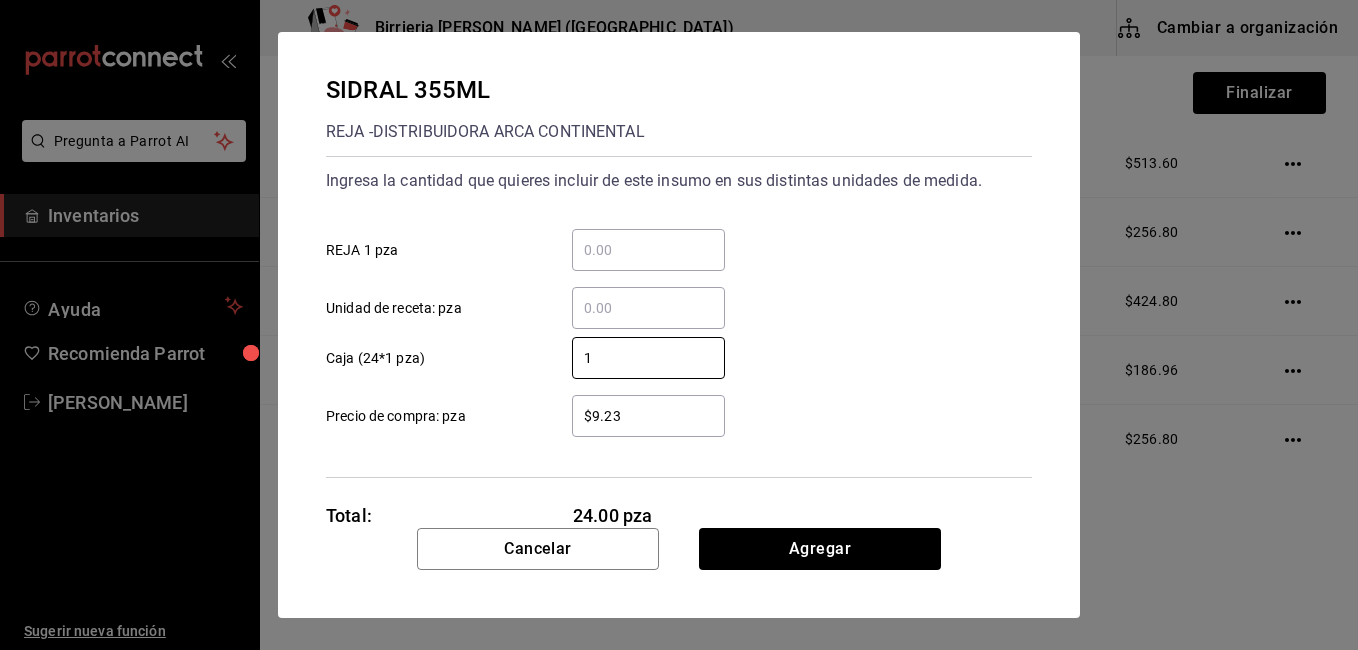 type on "1" 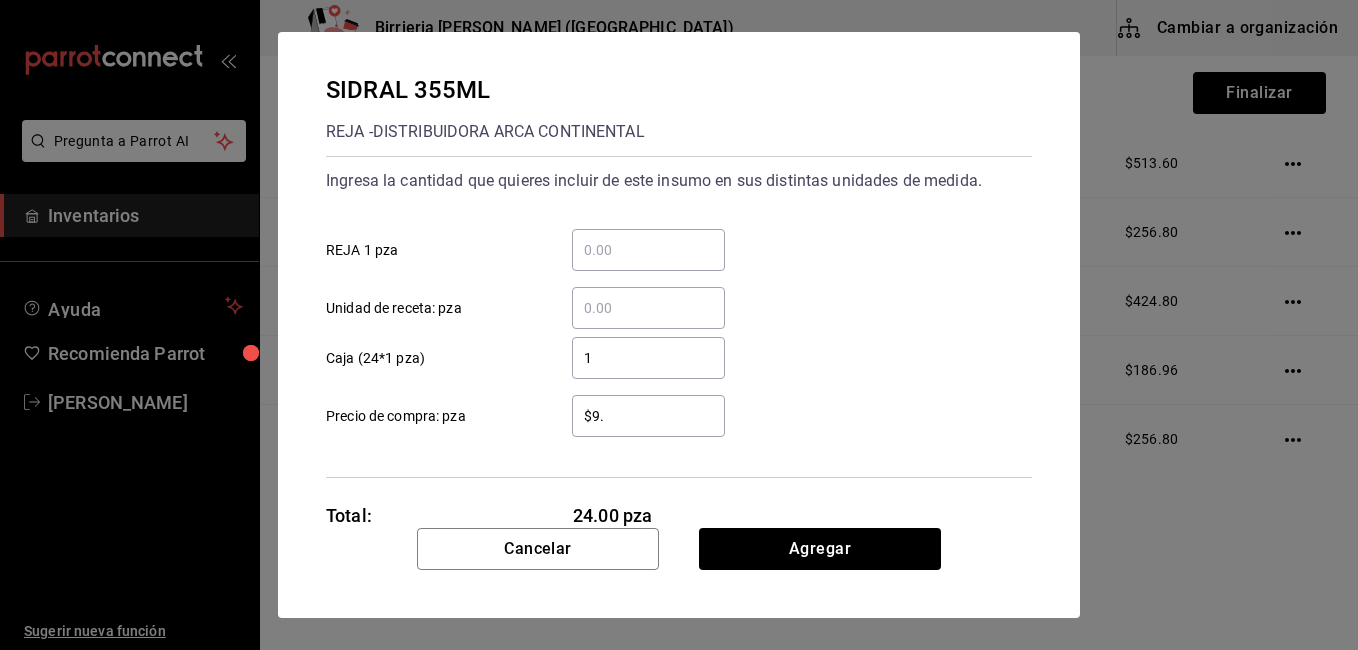 type on "$9" 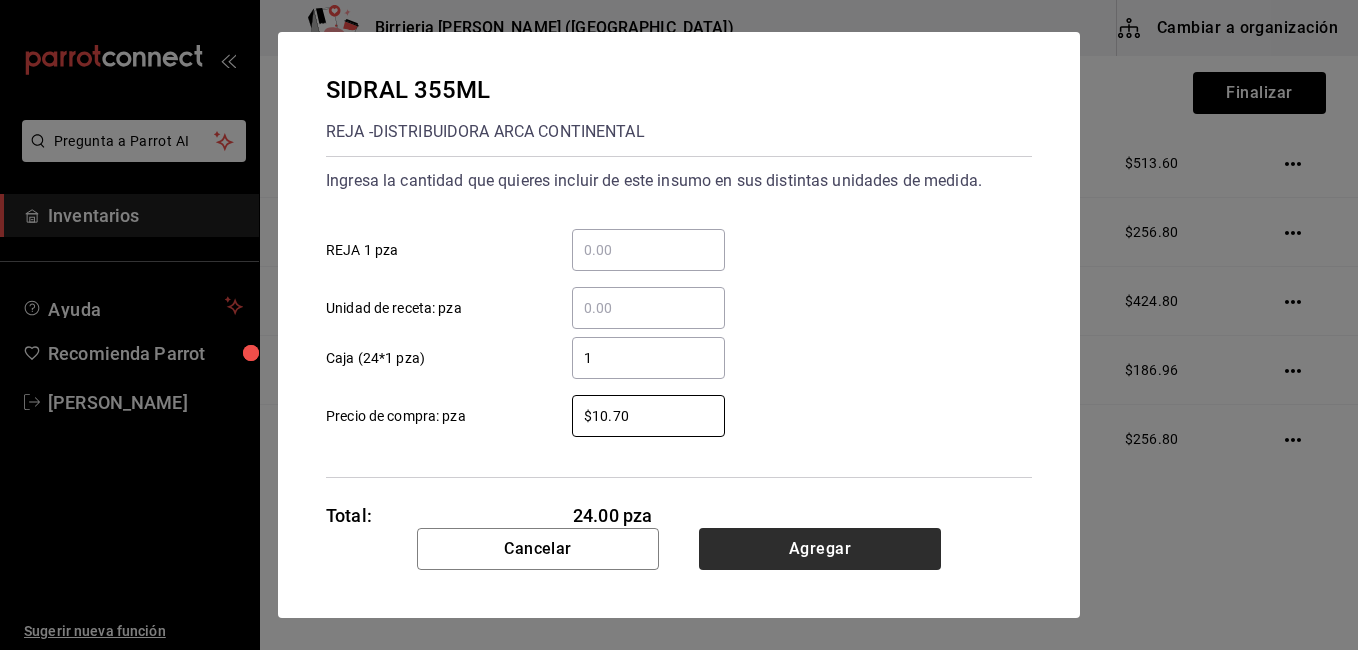 type on "$10.70" 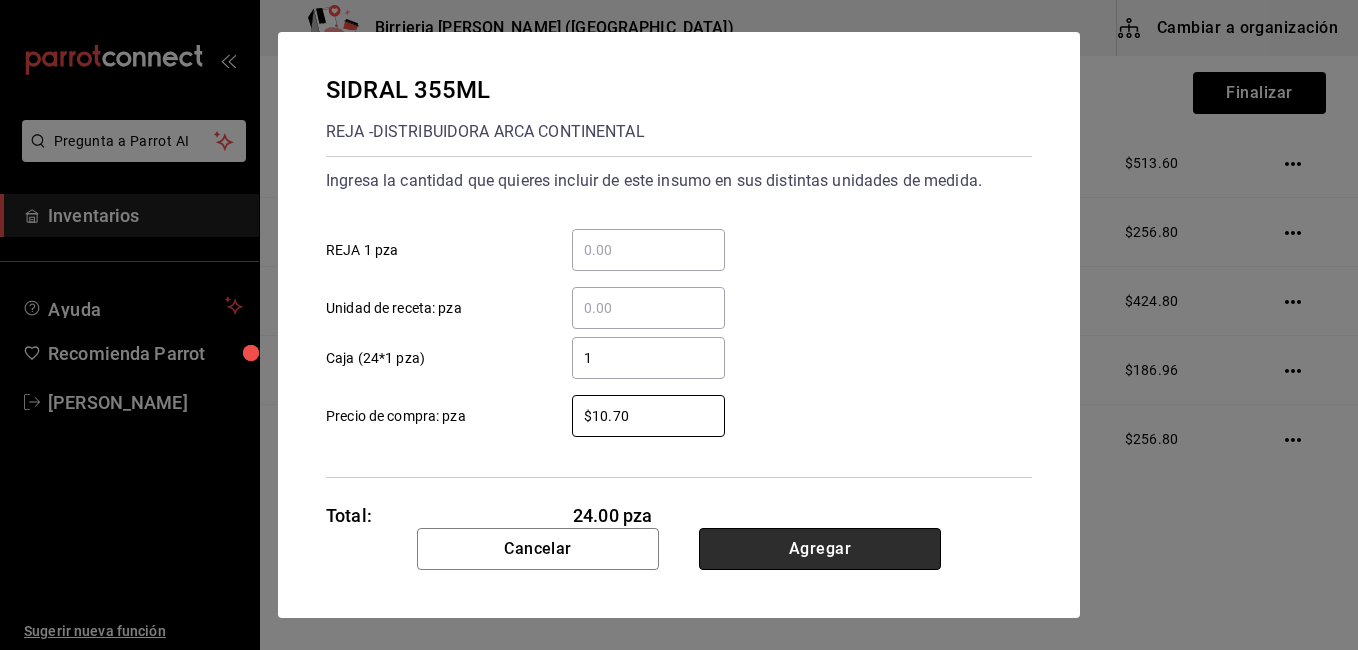 click on "Agregar" at bounding box center [820, 549] 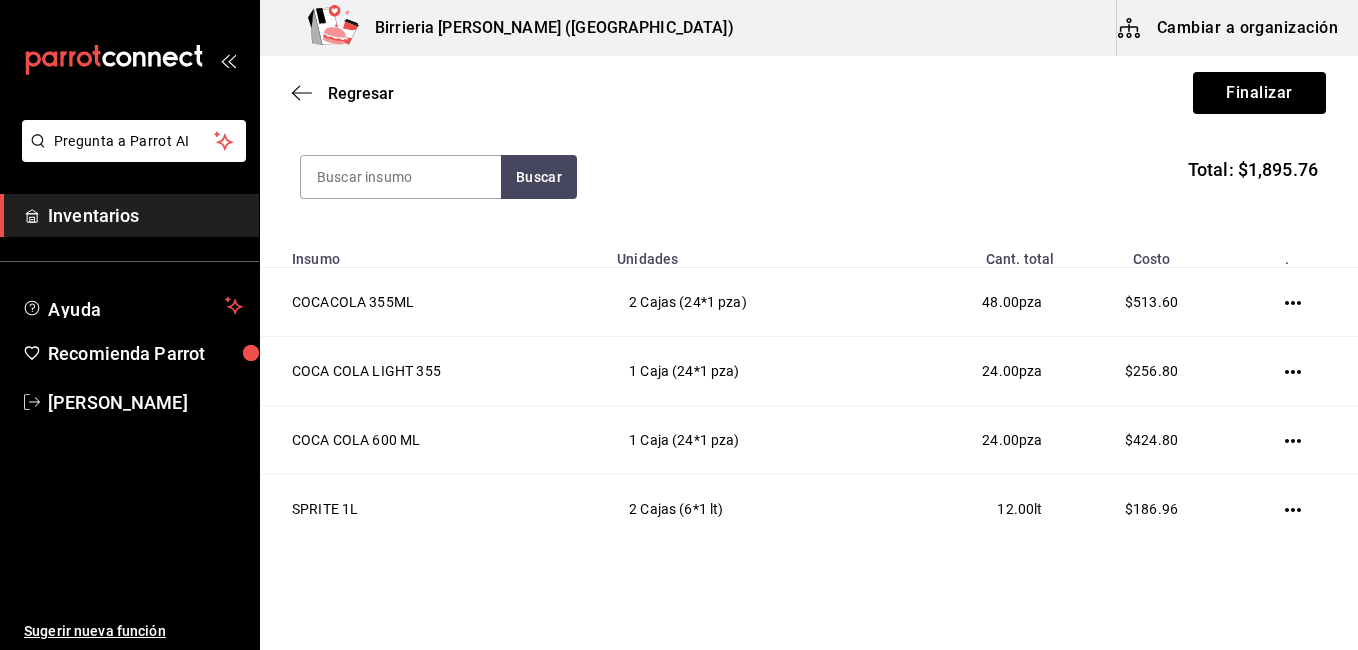 scroll, scrollTop: 233, scrollLeft: 0, axis: vertical 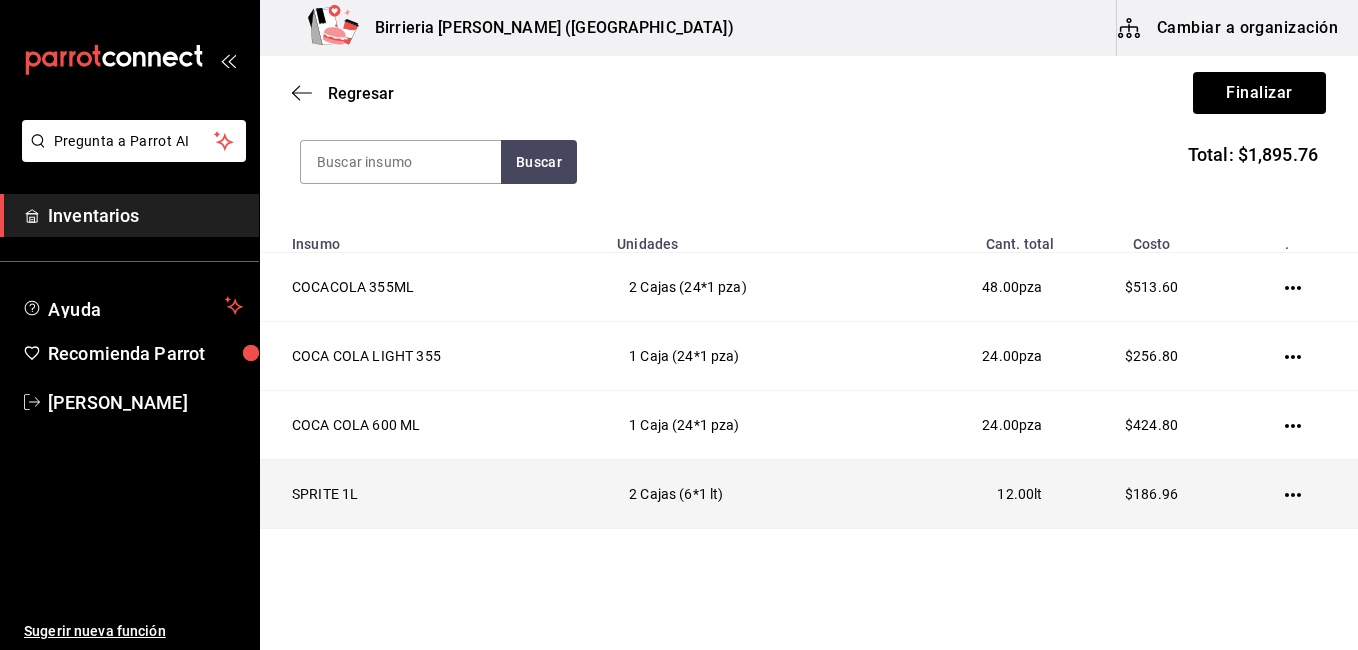 click 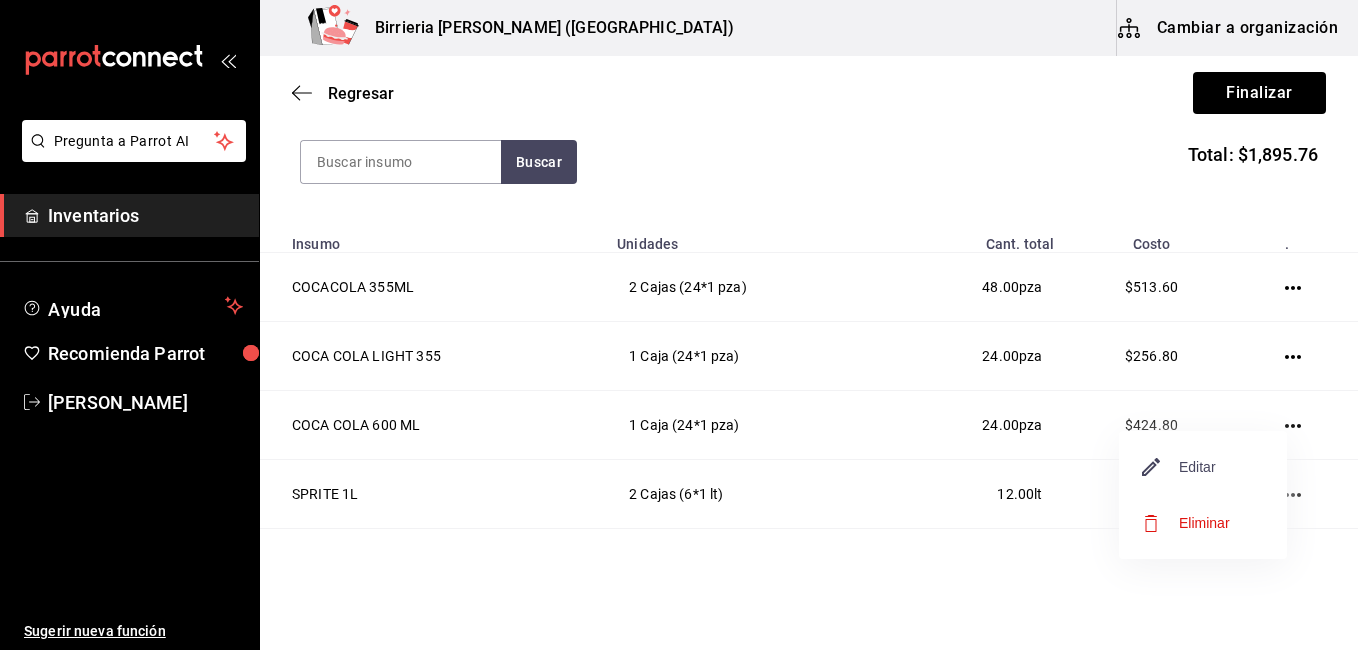 click on "Editar" at bounding box center (1179, 467) 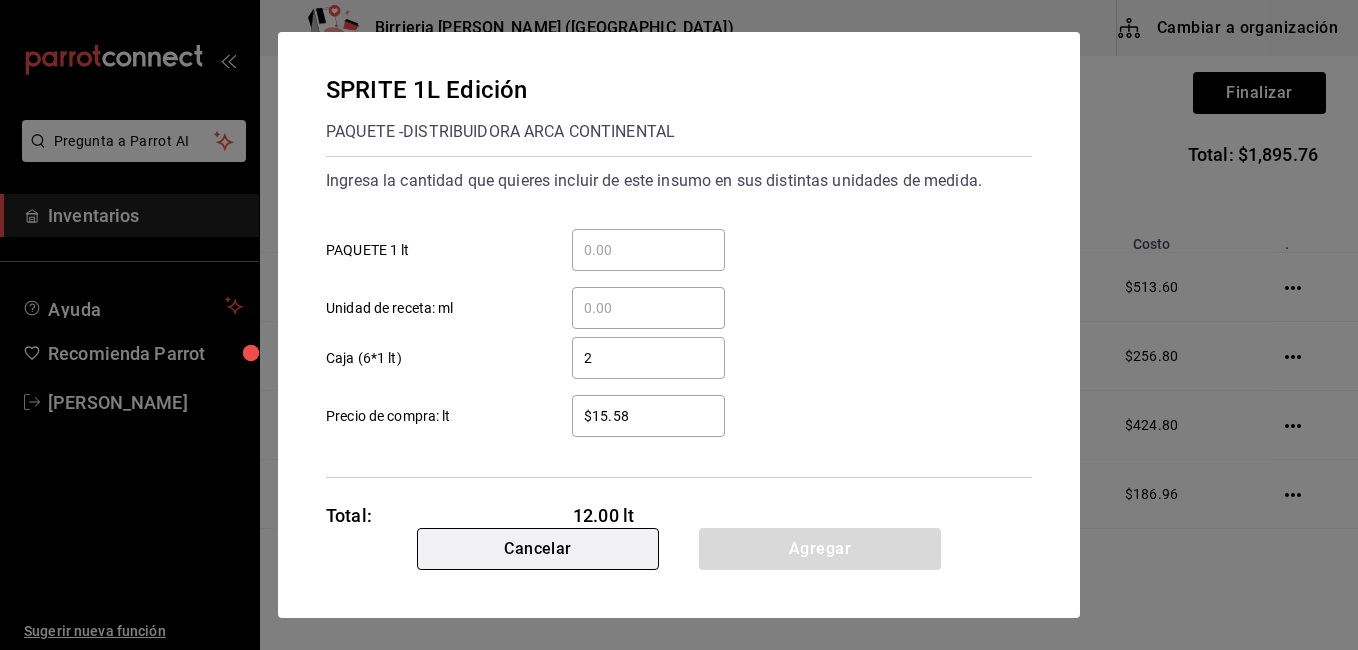 click on "Cancelar" at bounding box center [538, 549] 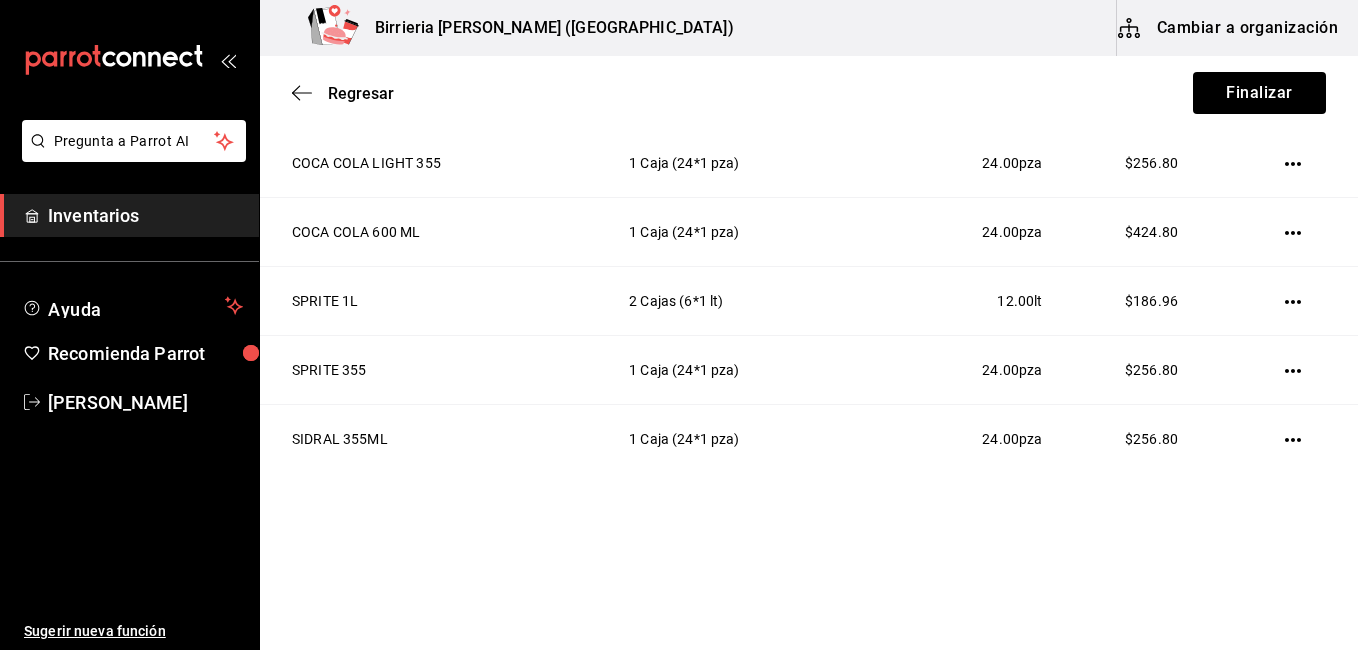 scroll, scrollTop: 194, scrollLeft: 0, axis: vertical 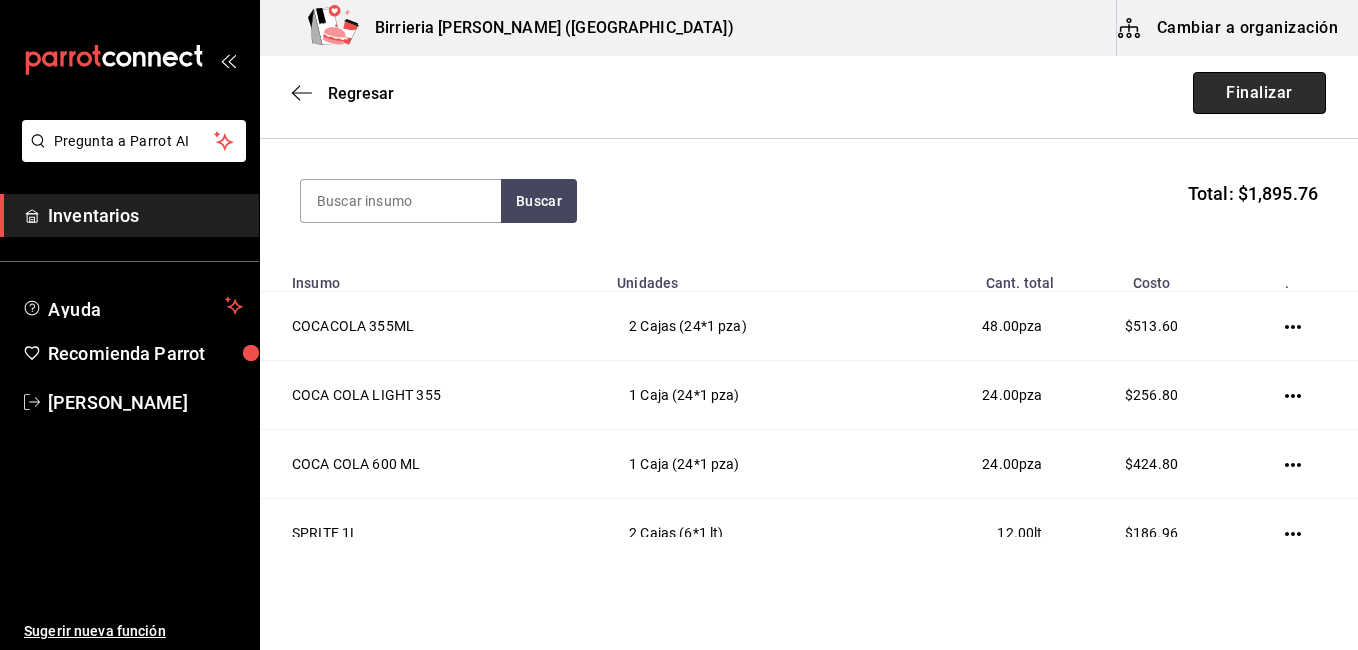 click on "Finalizar" at bounding box center (1259, 93) 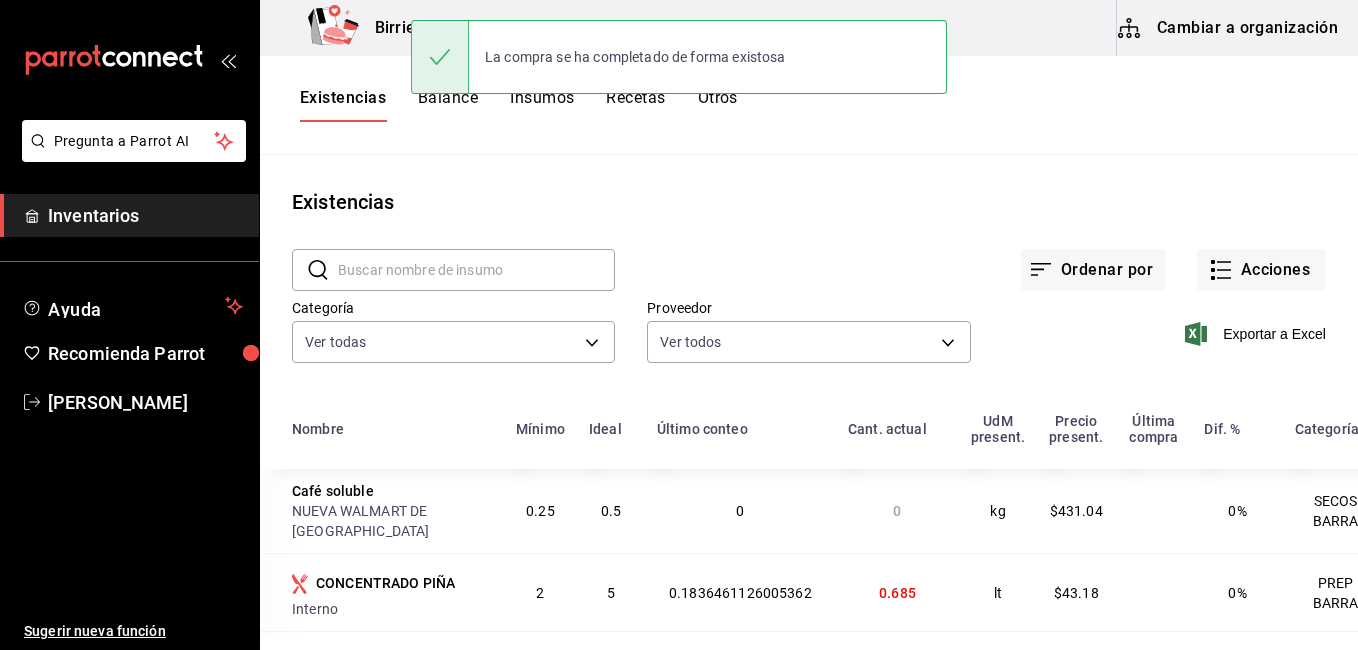 click on "Existencias" at bounding box center (809, 202) 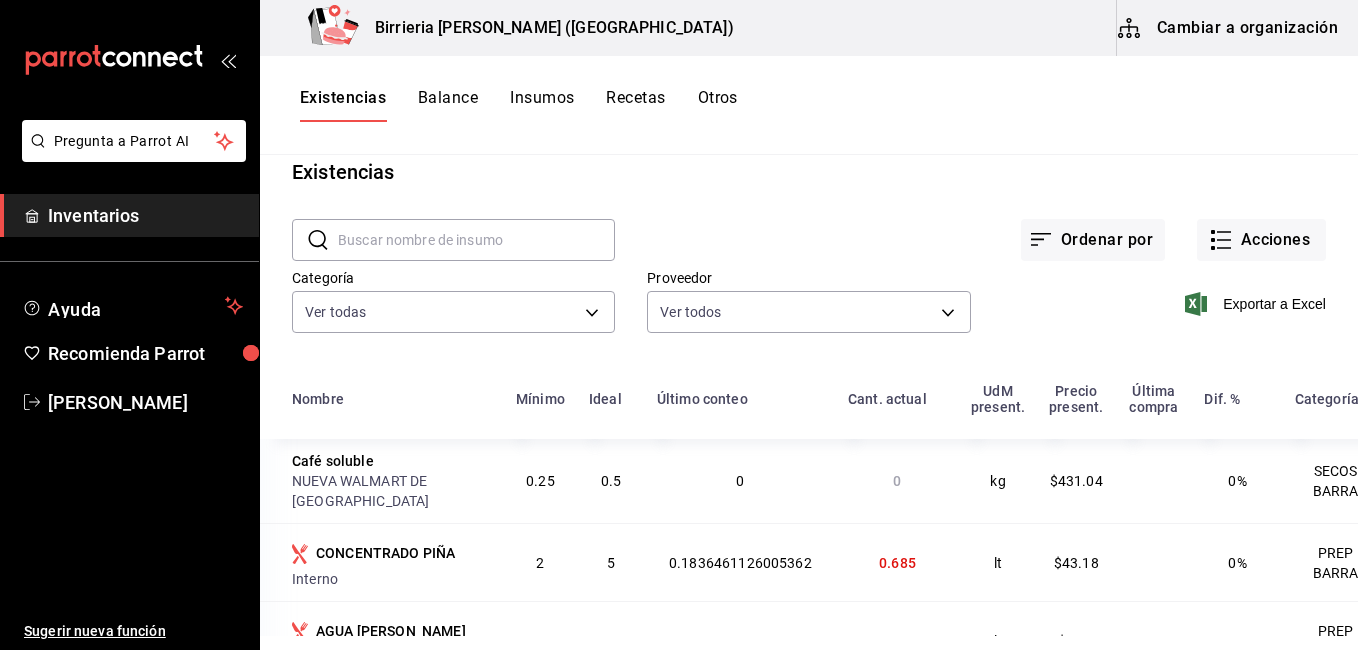 scroll, scrollTop: 0, scrollLeft: 0, axis: both 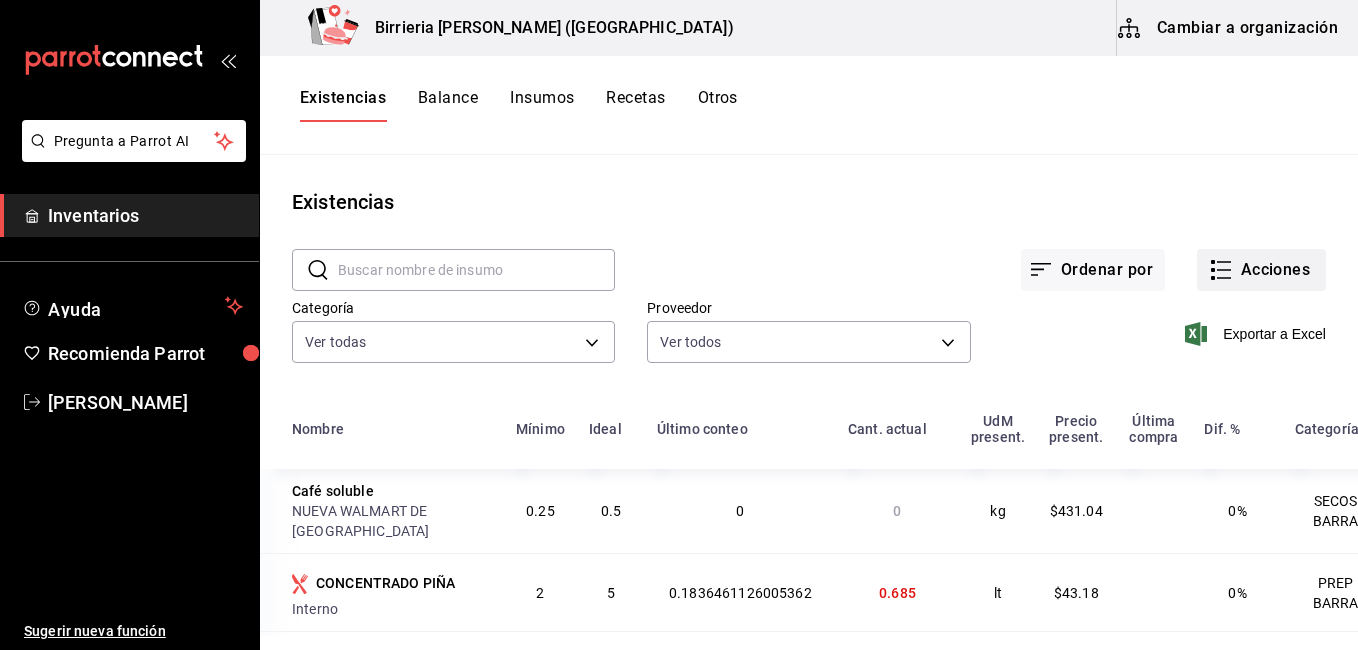 click 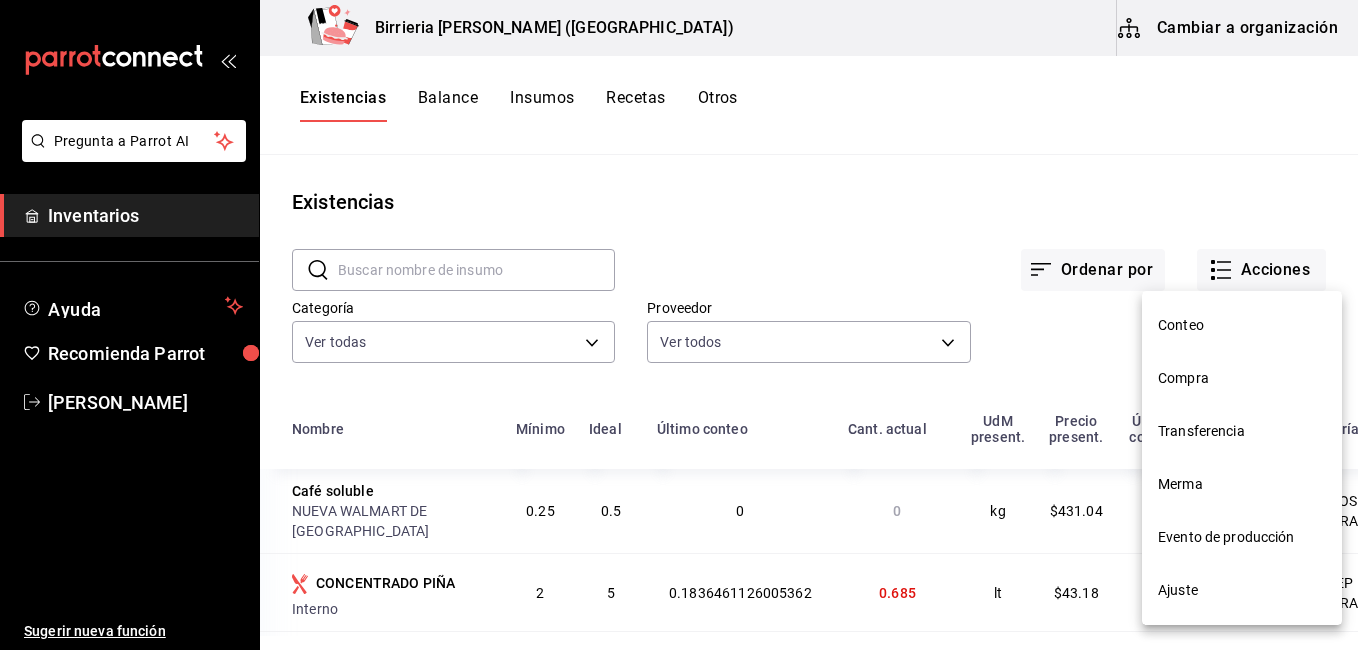 click on "Compra" at bounding box center (1242, 378) 